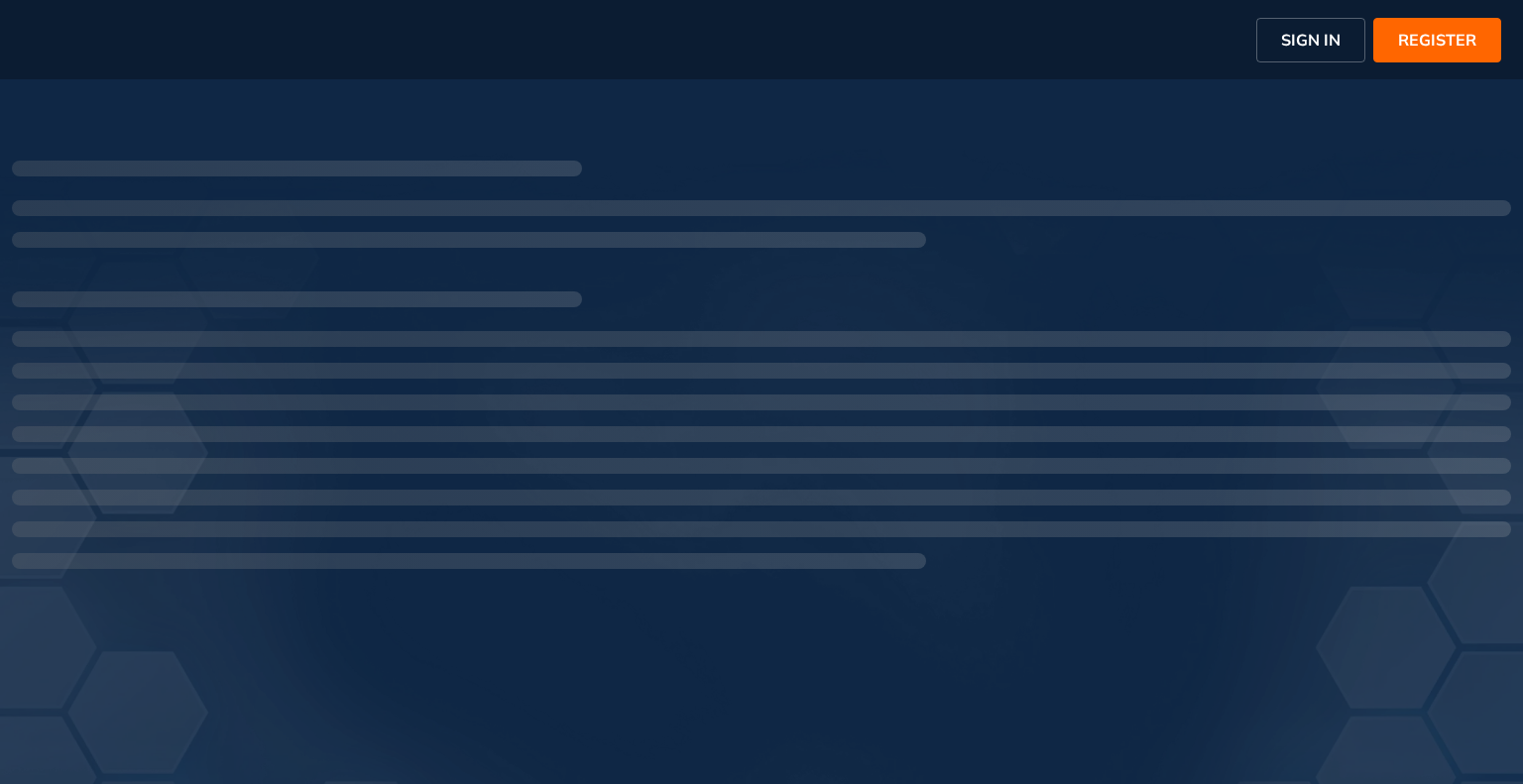 scroll, scrollTop: 0, scrollLeft: 0, axis: both 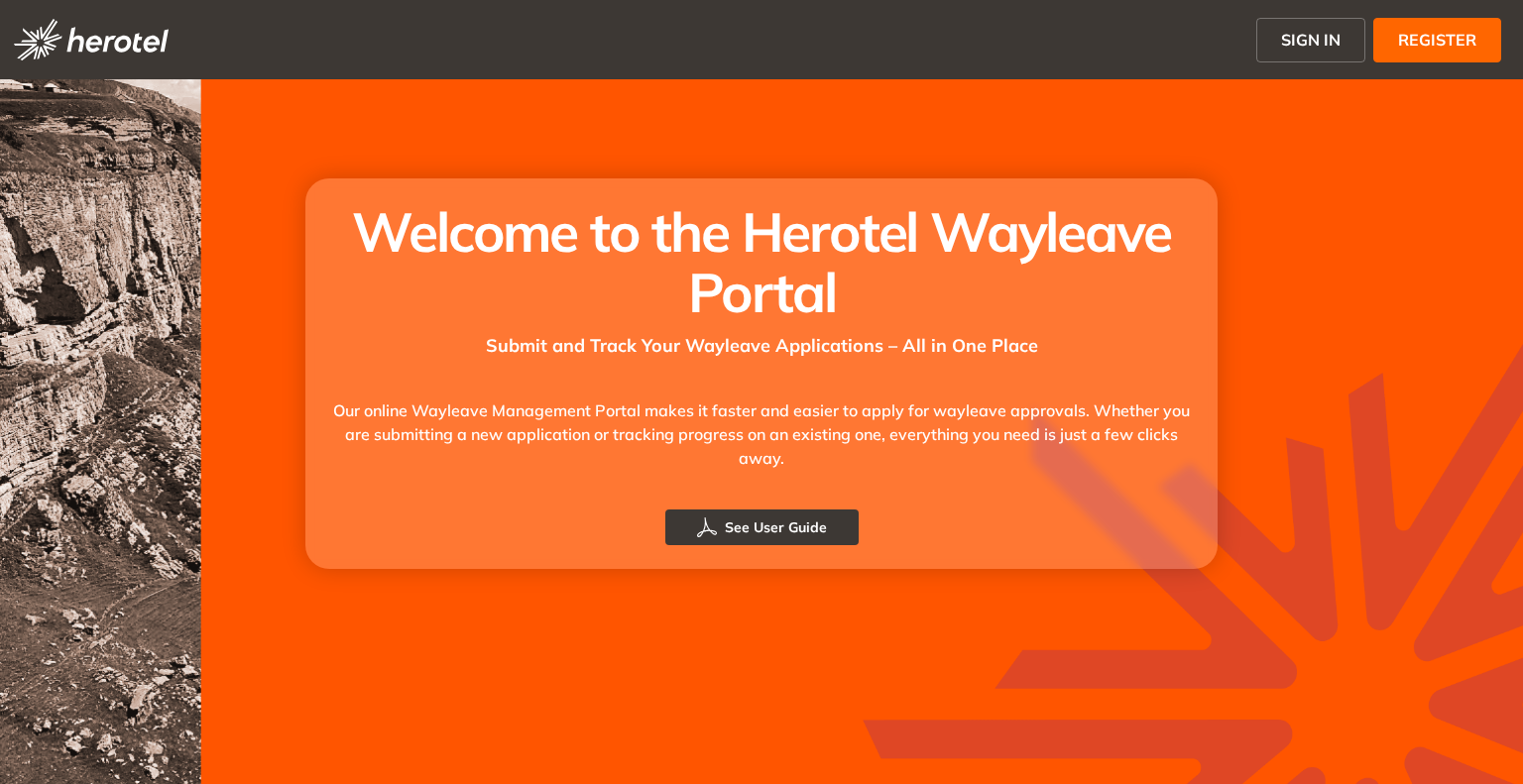 click on "REGISTER" at bounding box center [1437, 40] 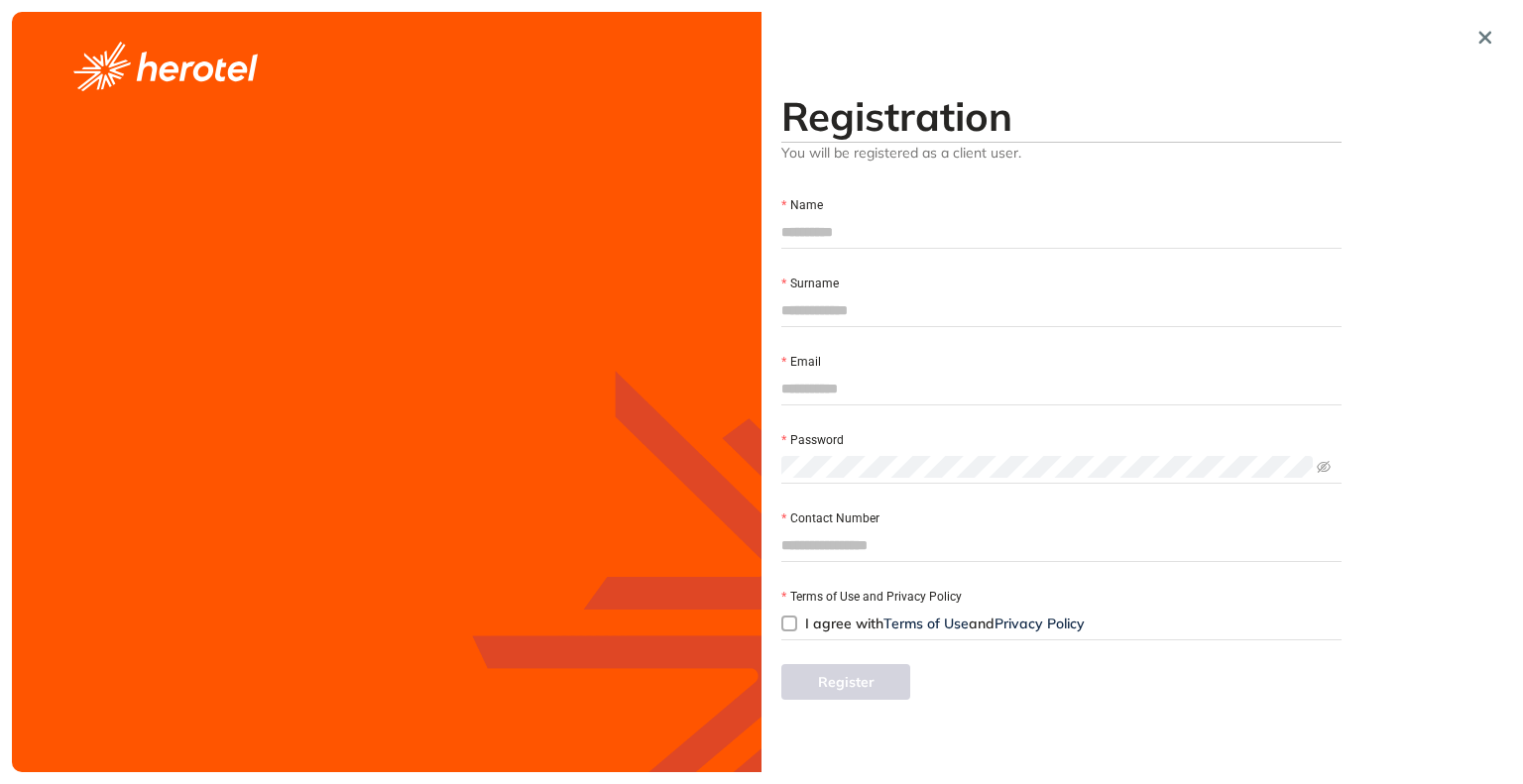 click on "Name" at bounding box center (1061, 232) 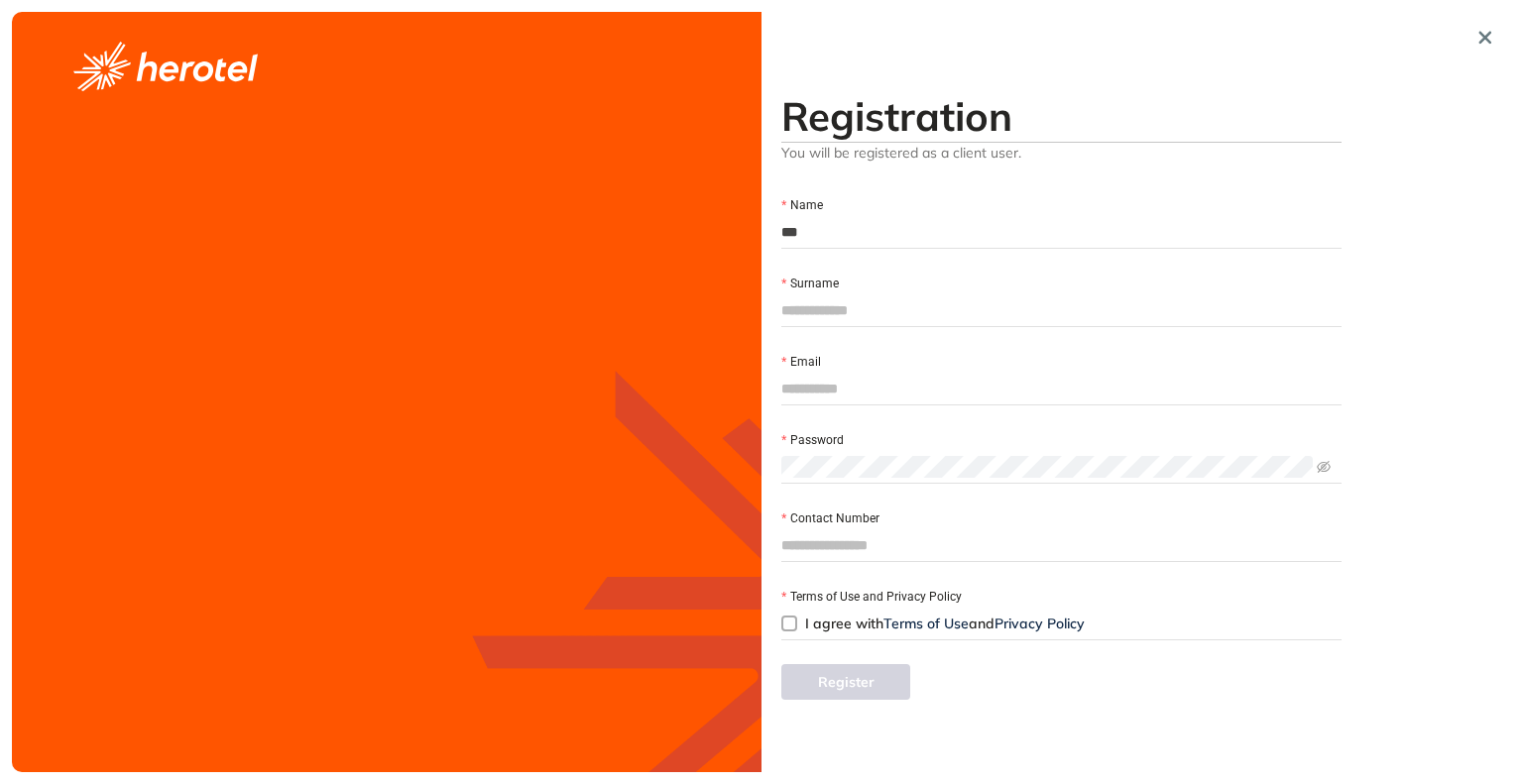 type on "**" 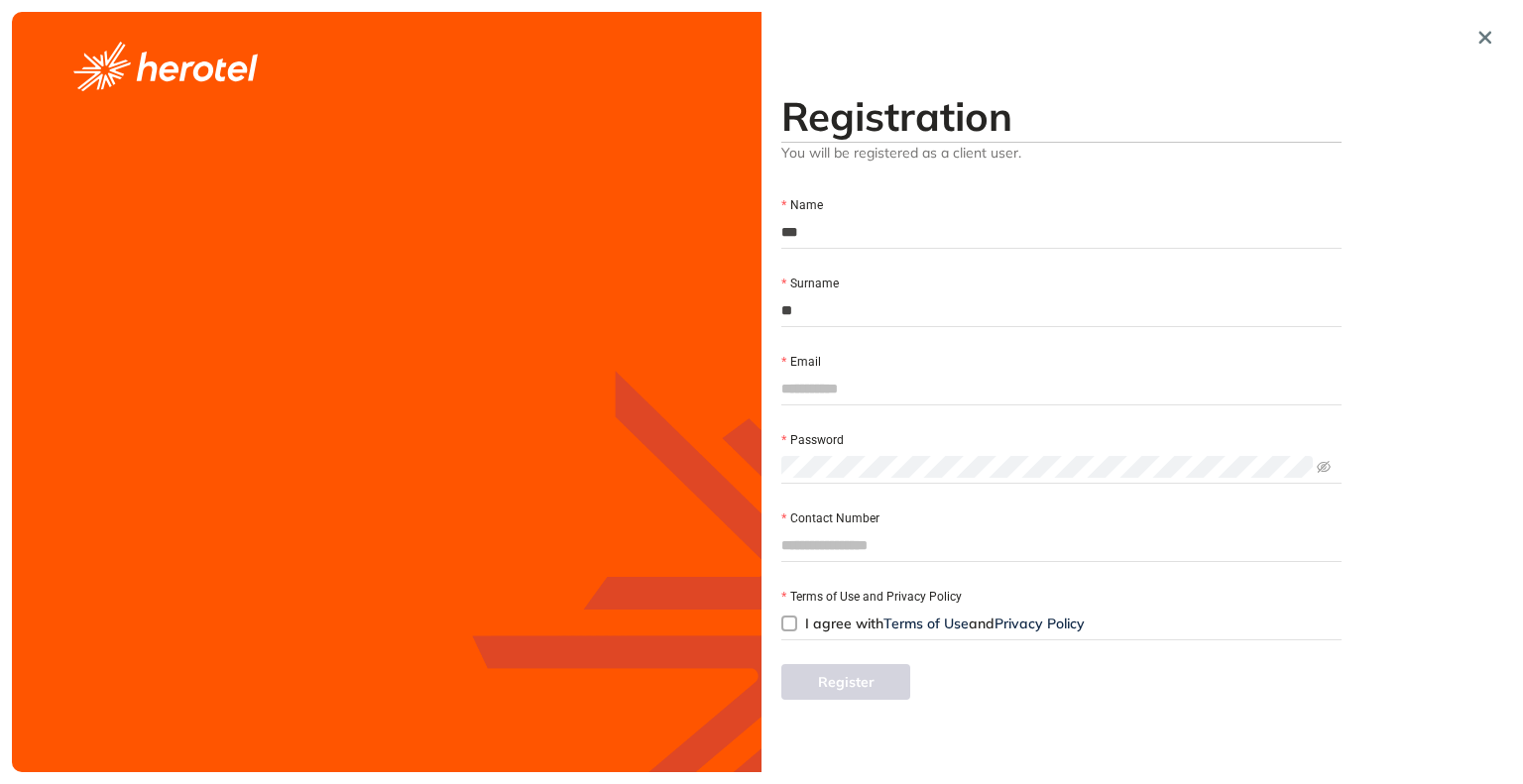 type on "*" 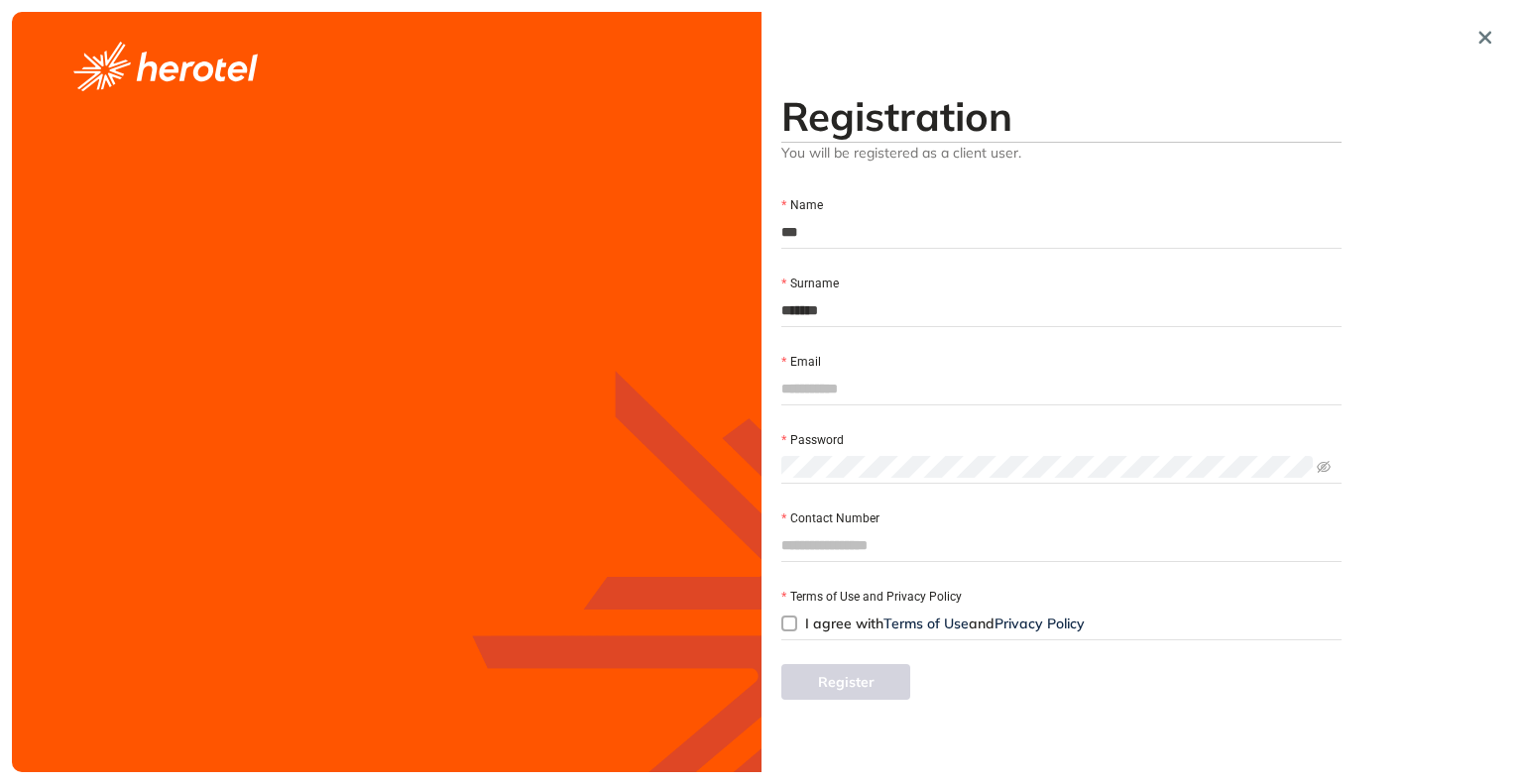 type on "******" 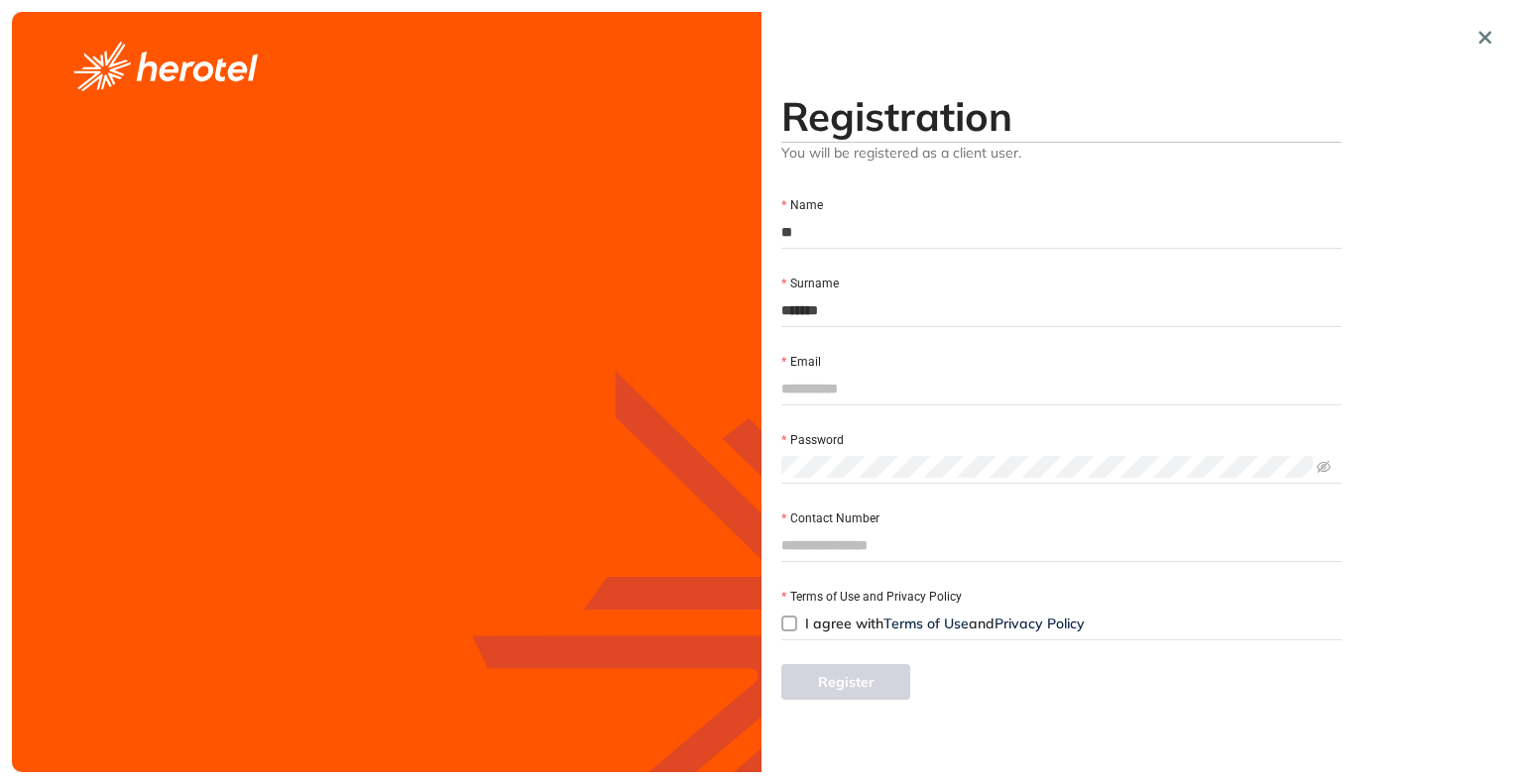 type on "*" 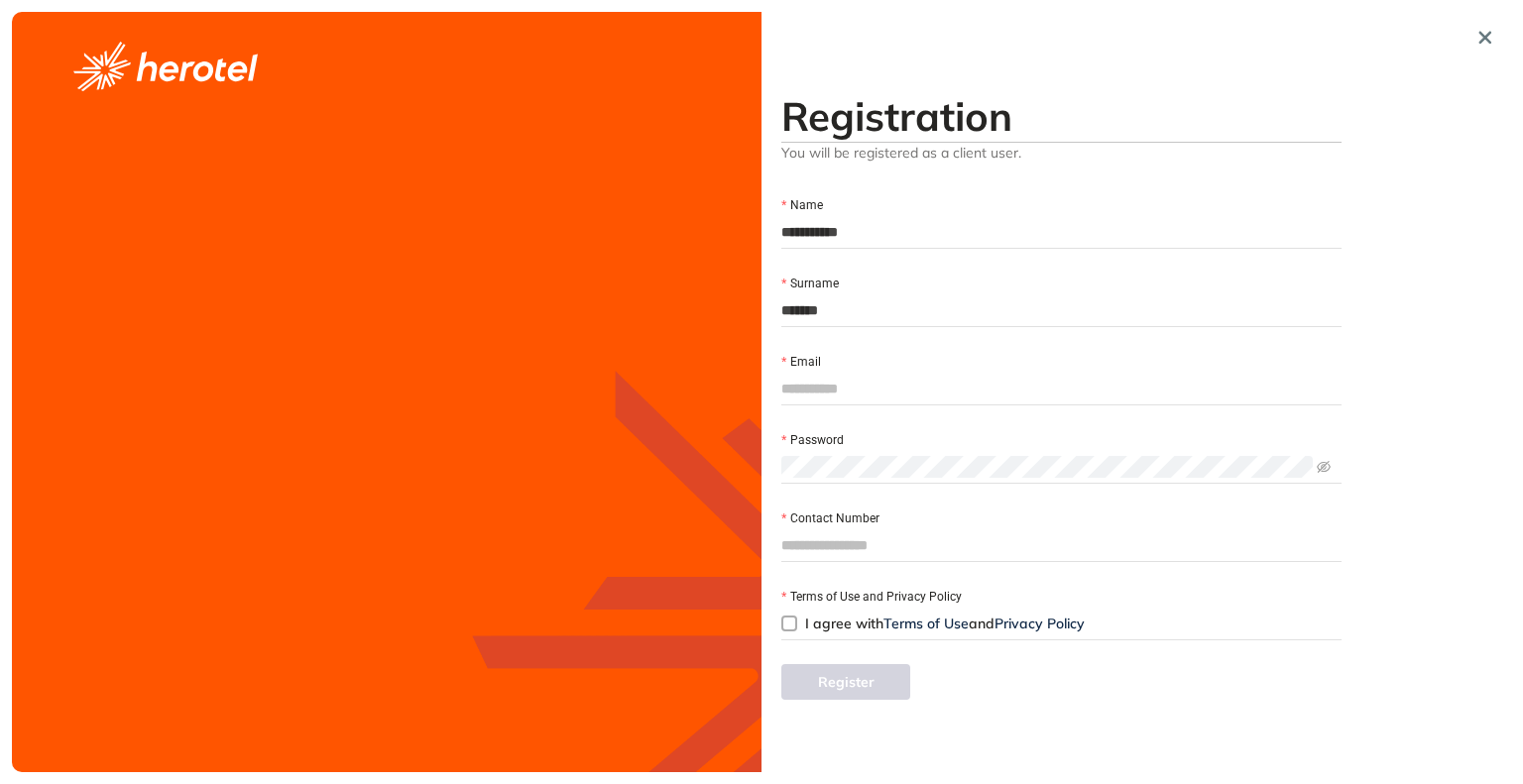 type on "**********" 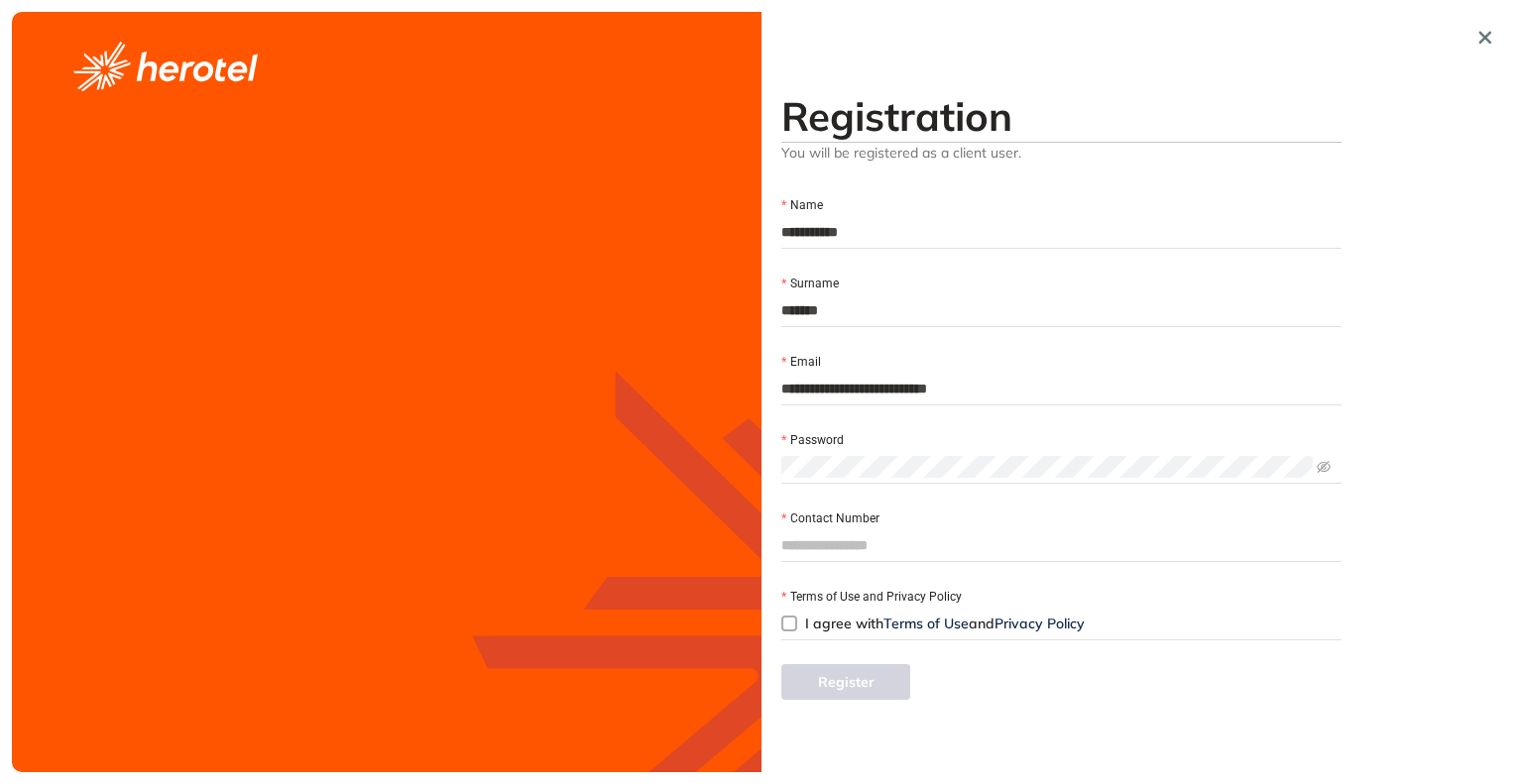 type on "**********" 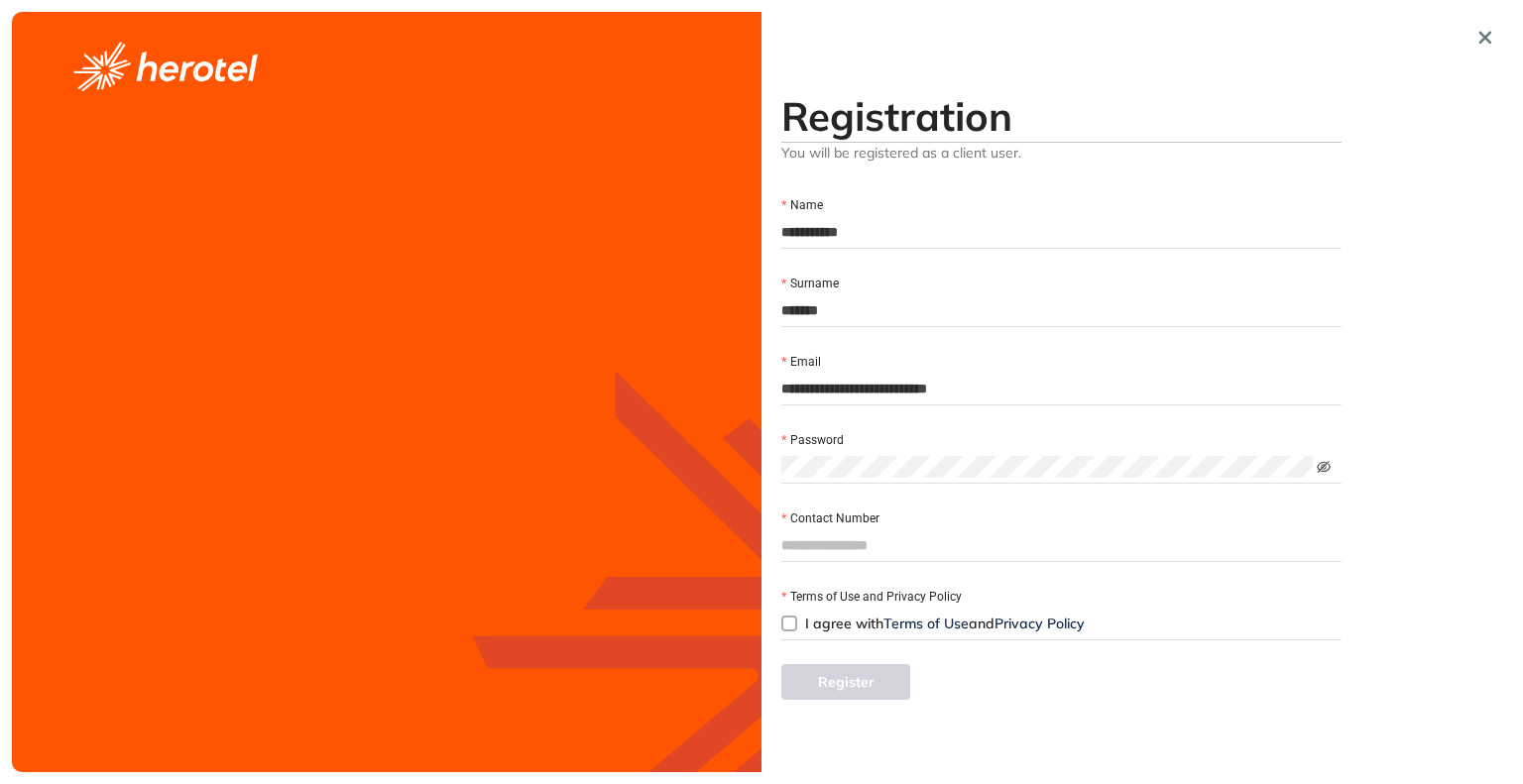 click 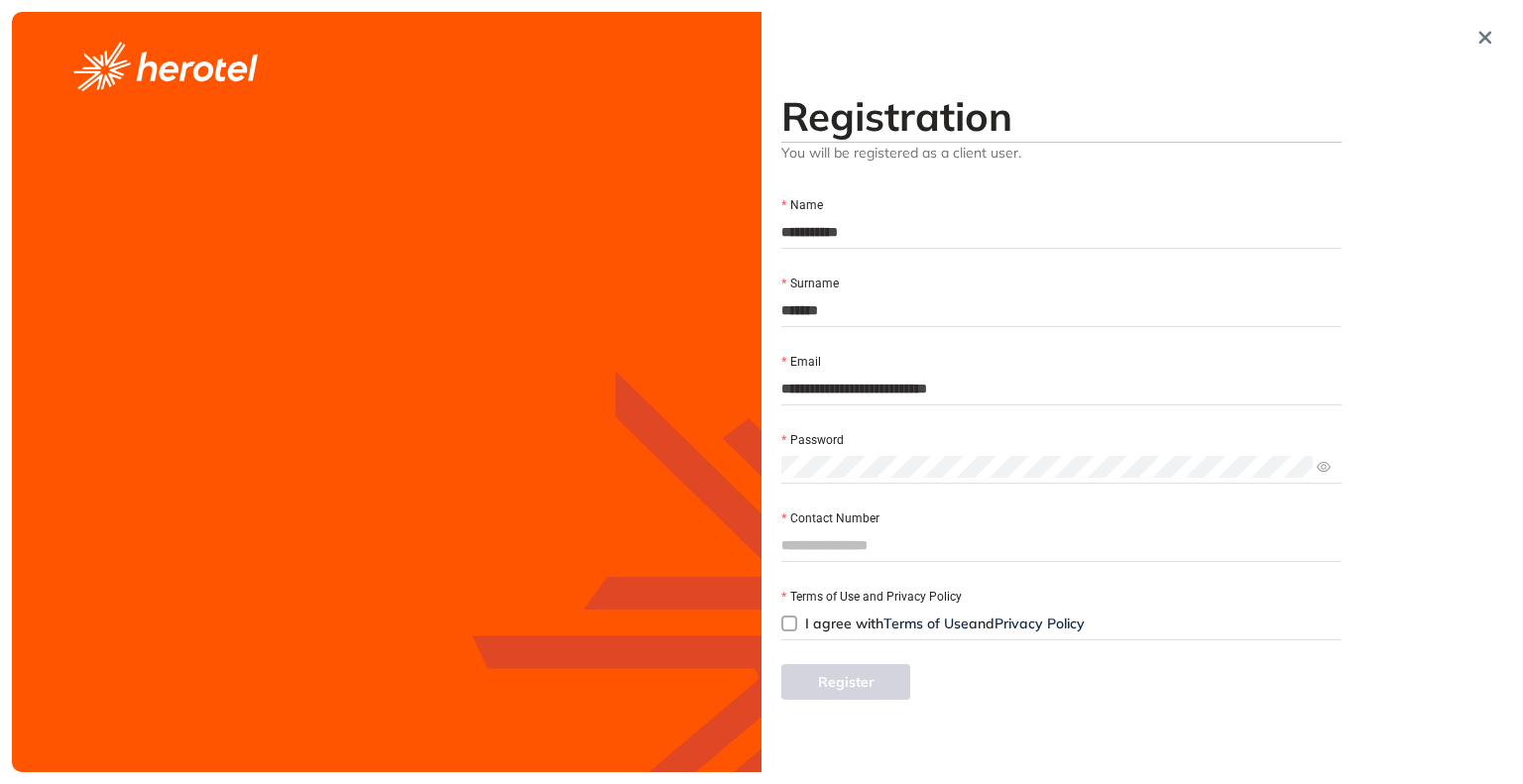 click on "Contact Number" at bounding box center (1061, 545) 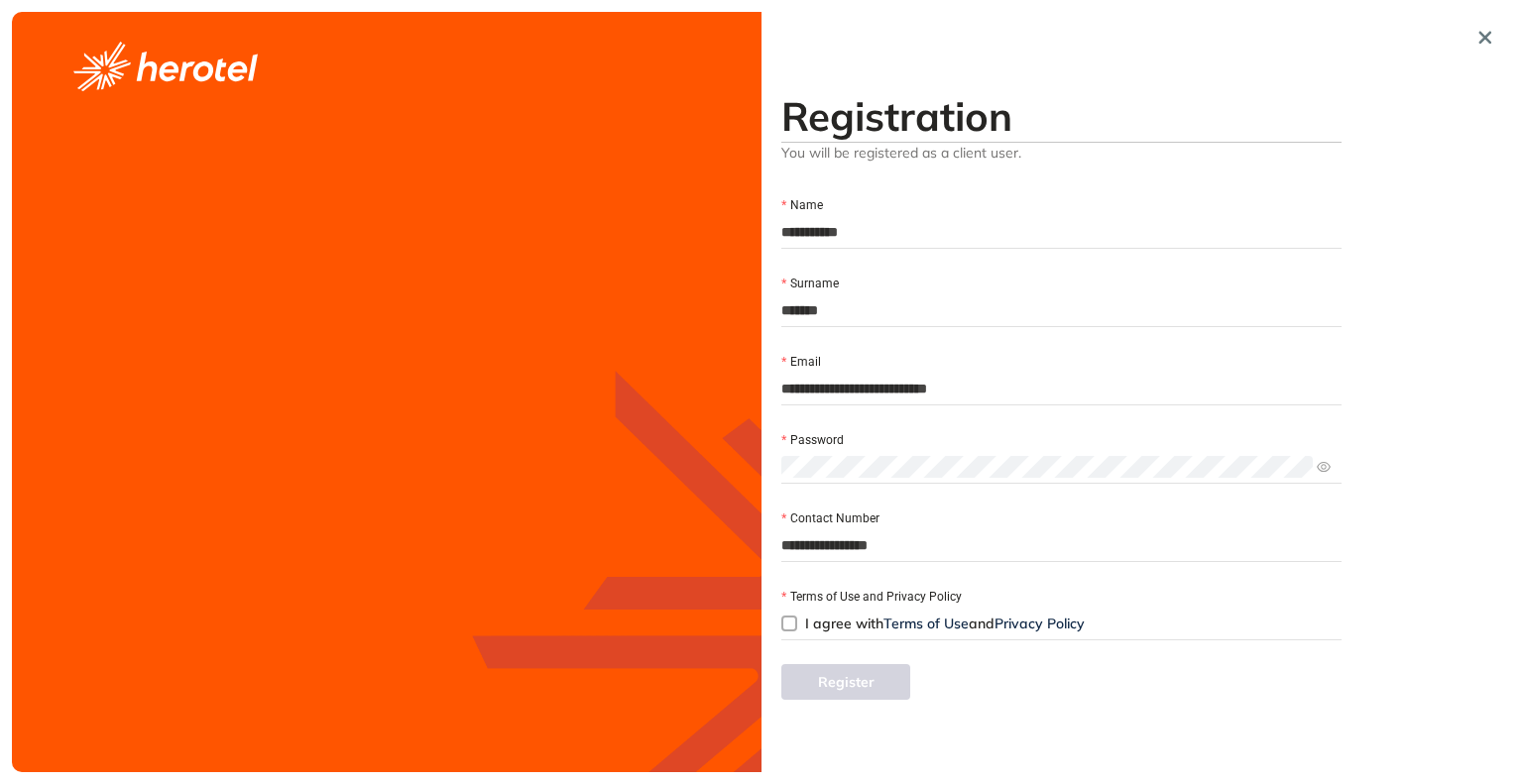 type on "**********" 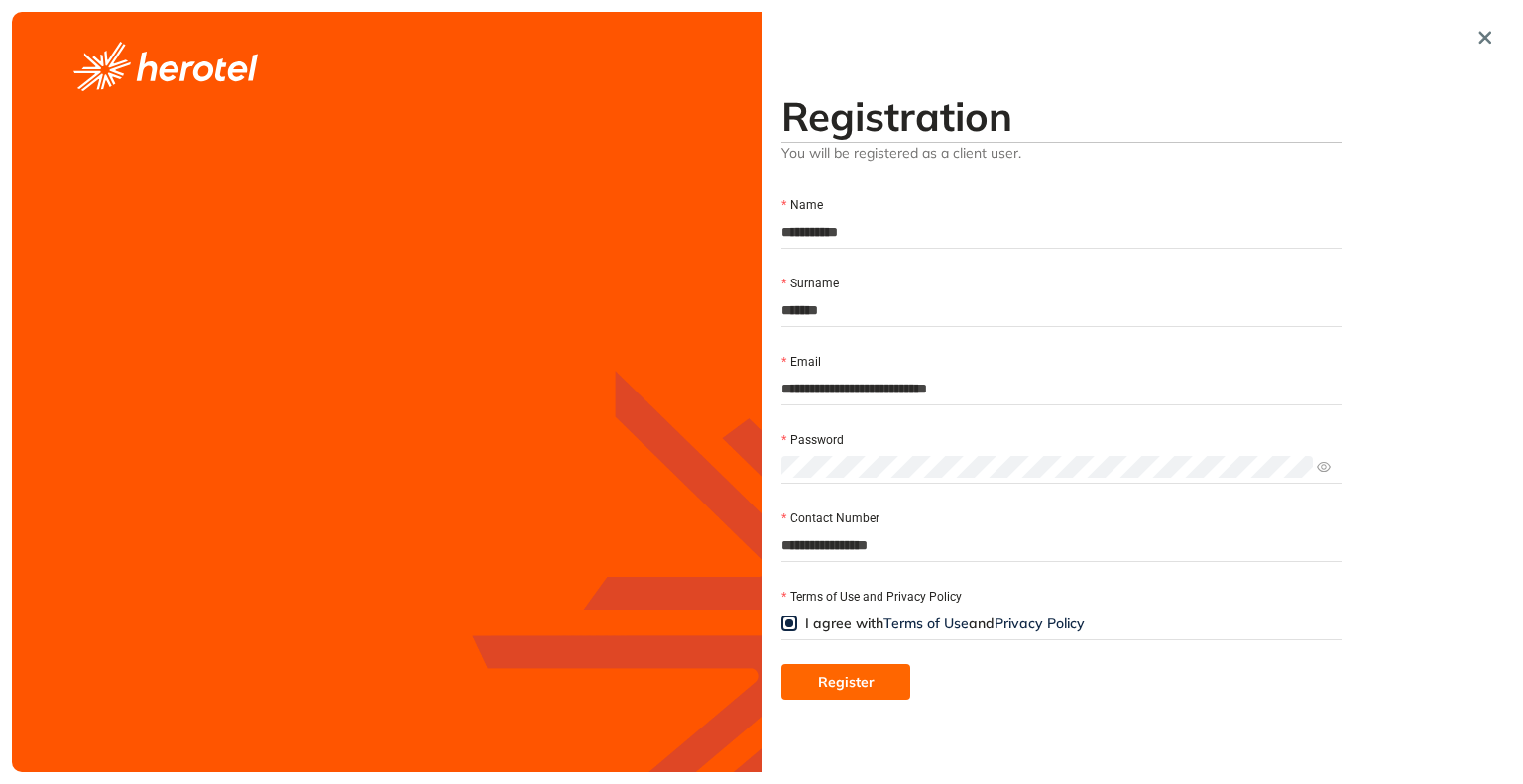click on "Register" at bounding box center [846, 682] 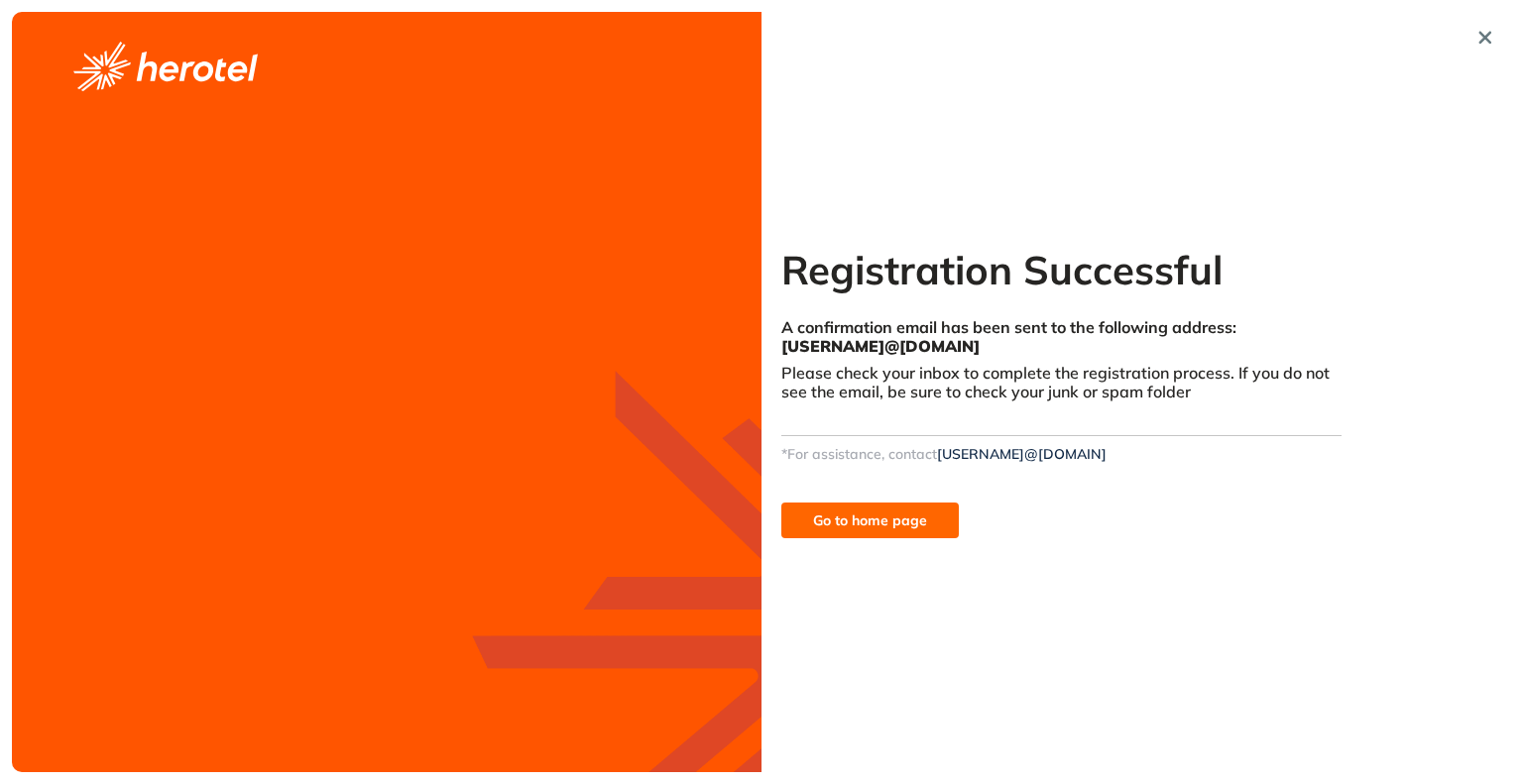 click on "Go to home page" at bounding box center [870, 520] 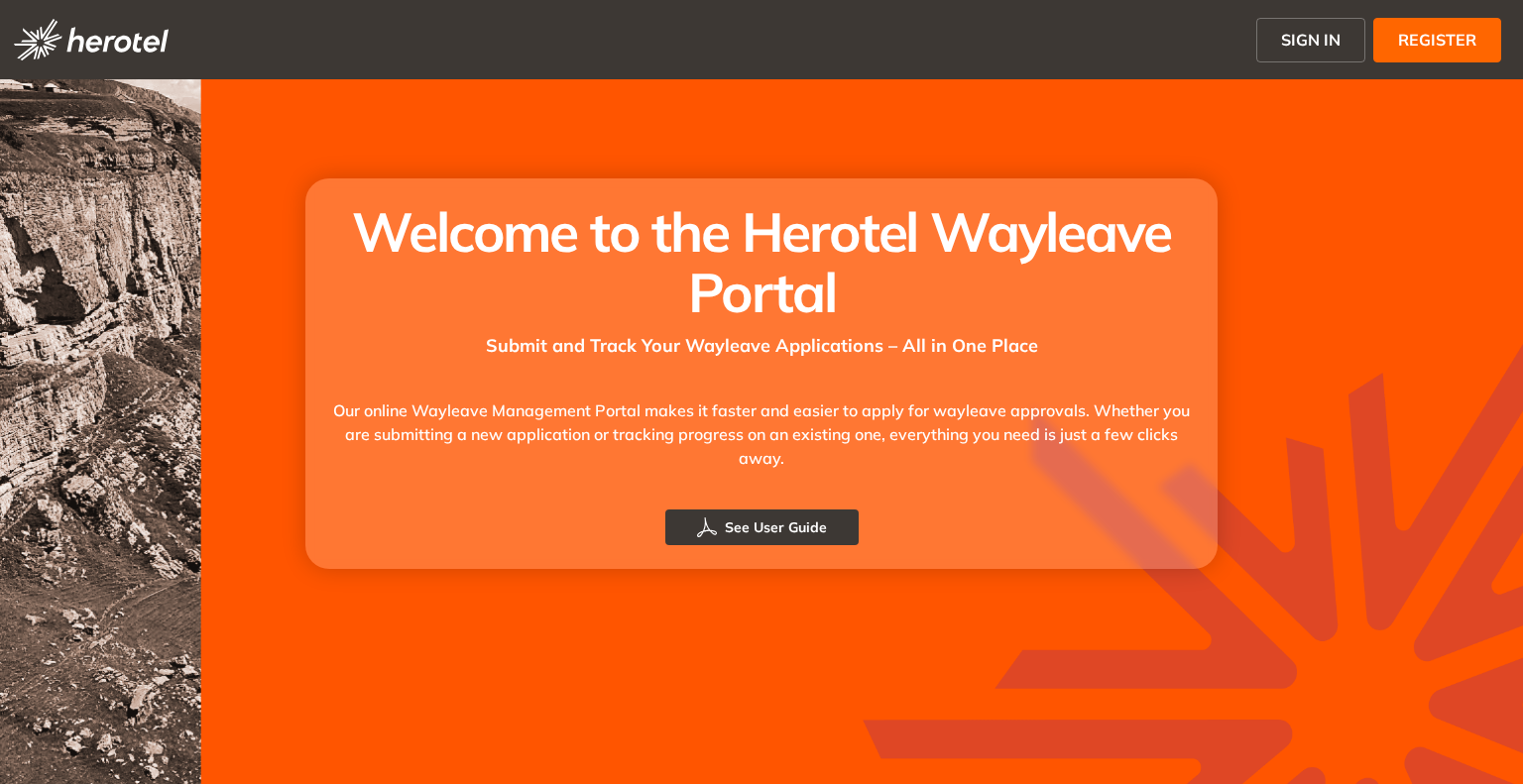 click on "SIGN IN" at bounding box center [1311, 40] 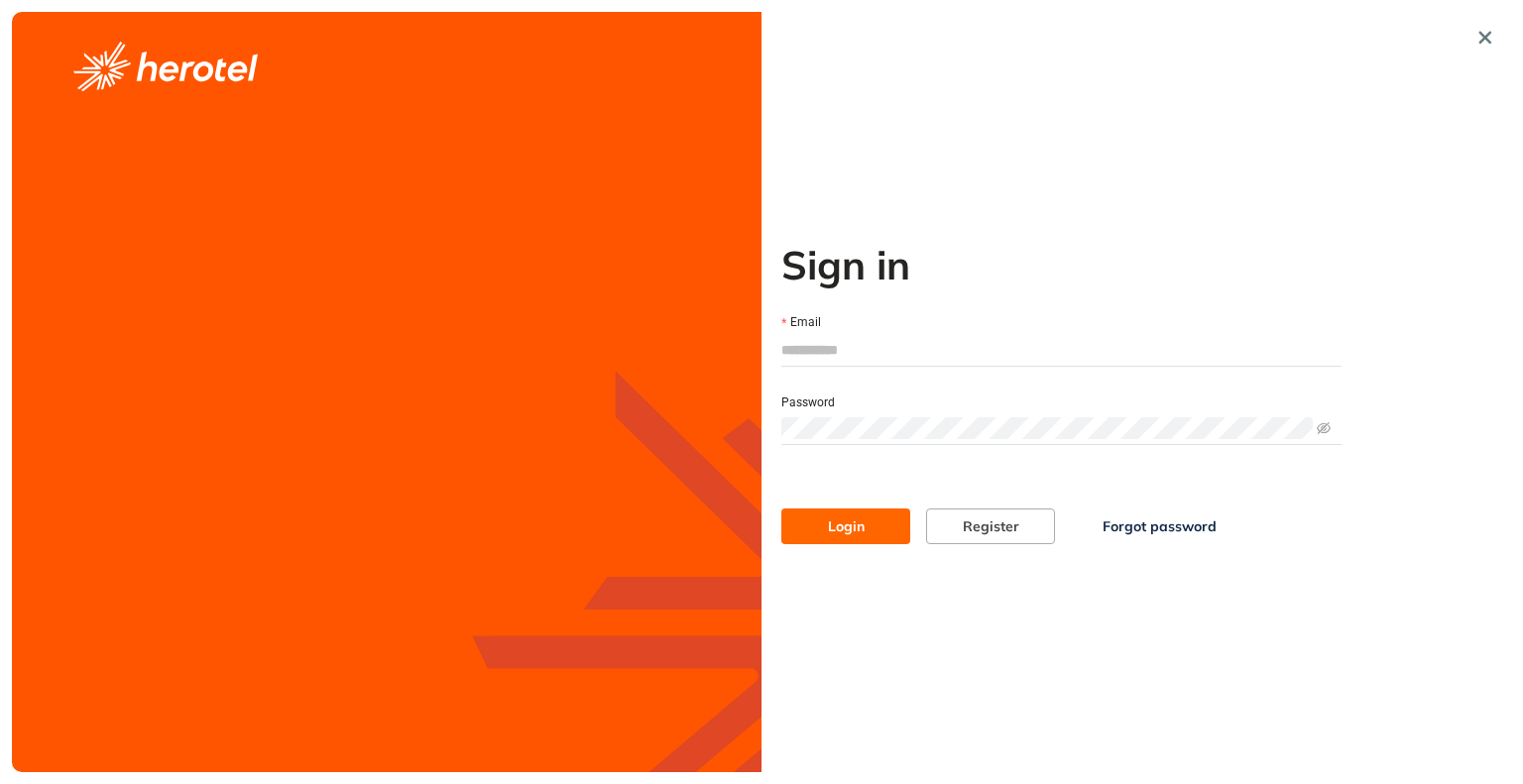type on "**********" 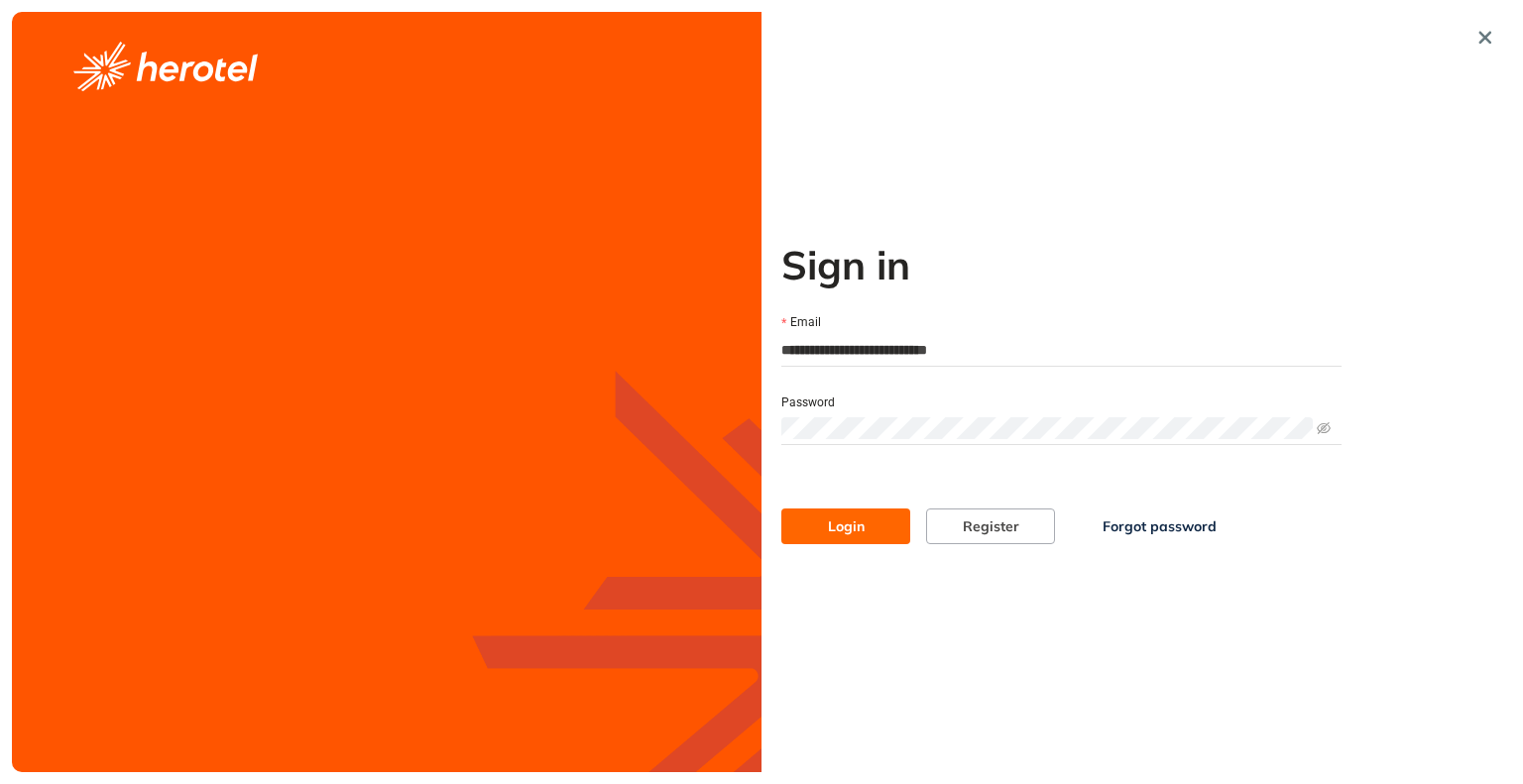 click on "Login" at bounding box center [846, 526] 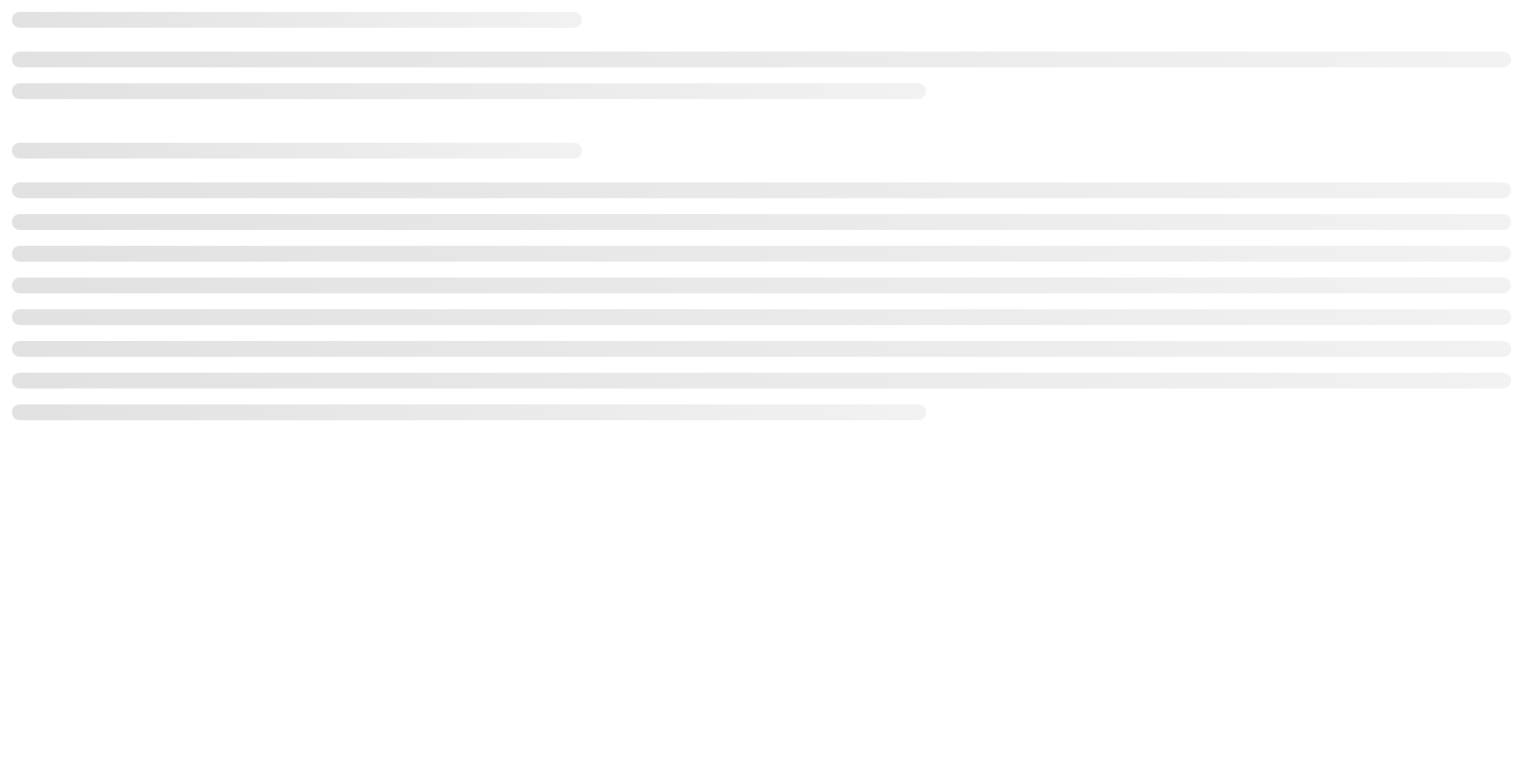 scroll, scrollTop: 0, scrollLeft: 0, axis: both 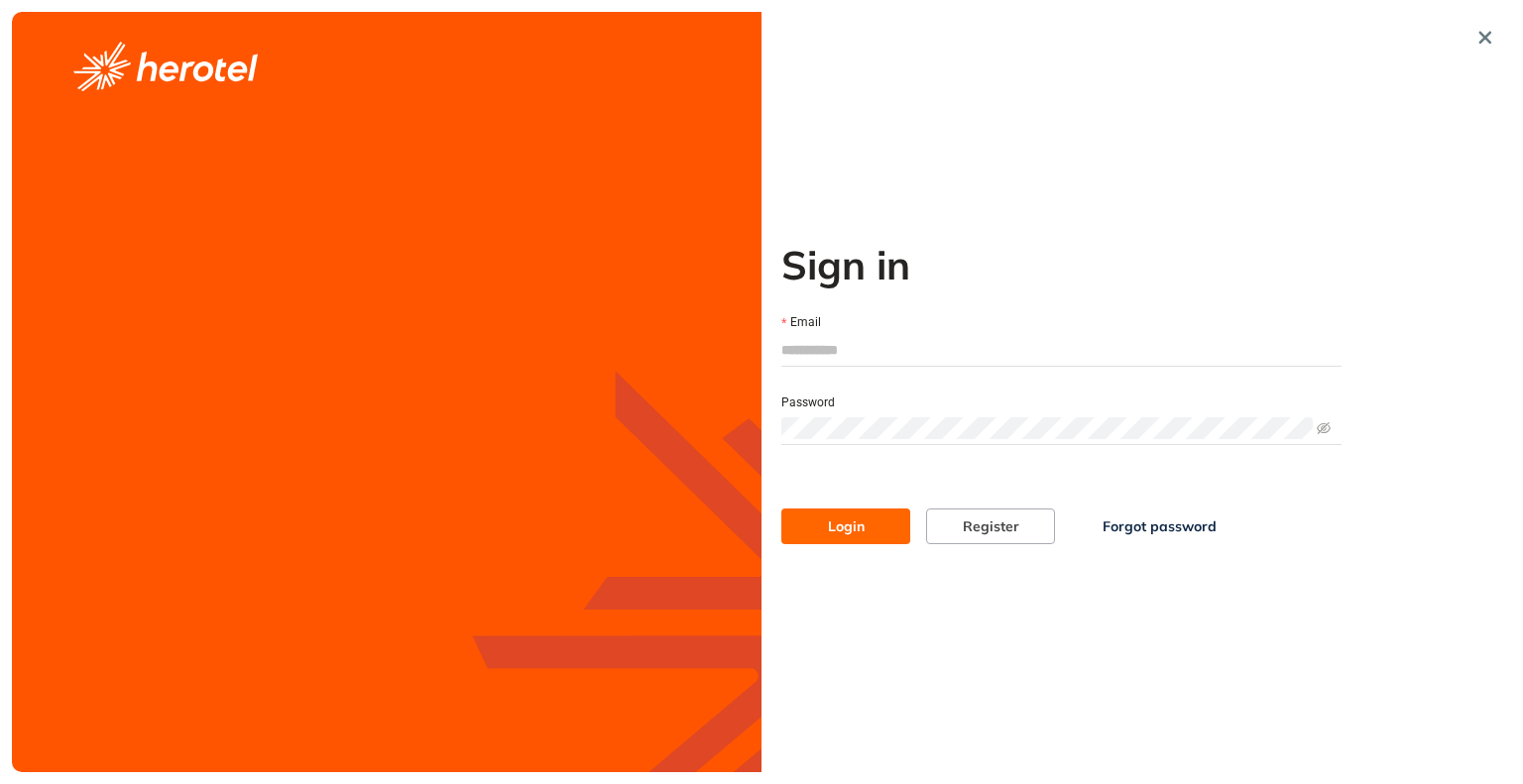 type on "**********" 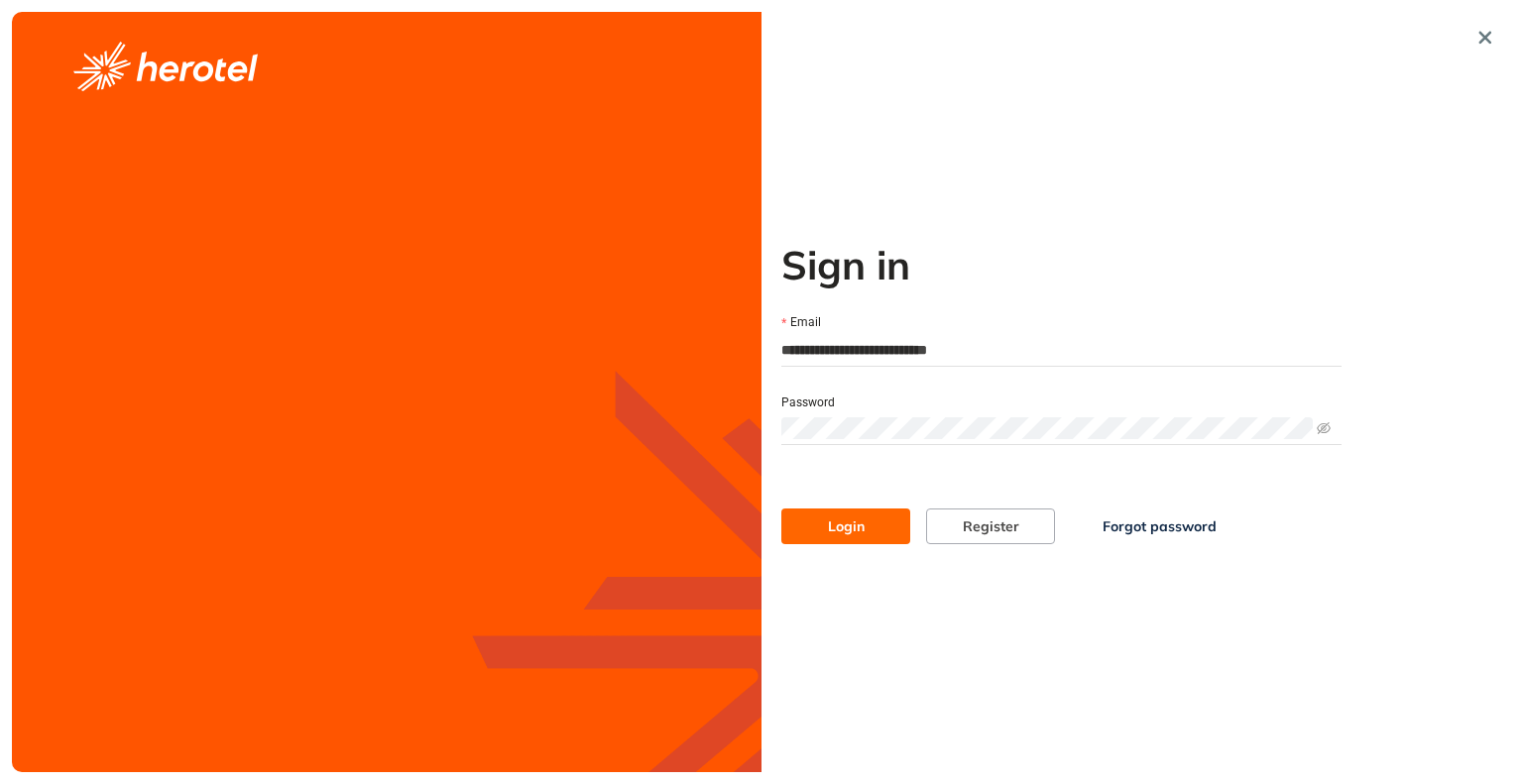 click on "Login" at bounding box center (846, 526) 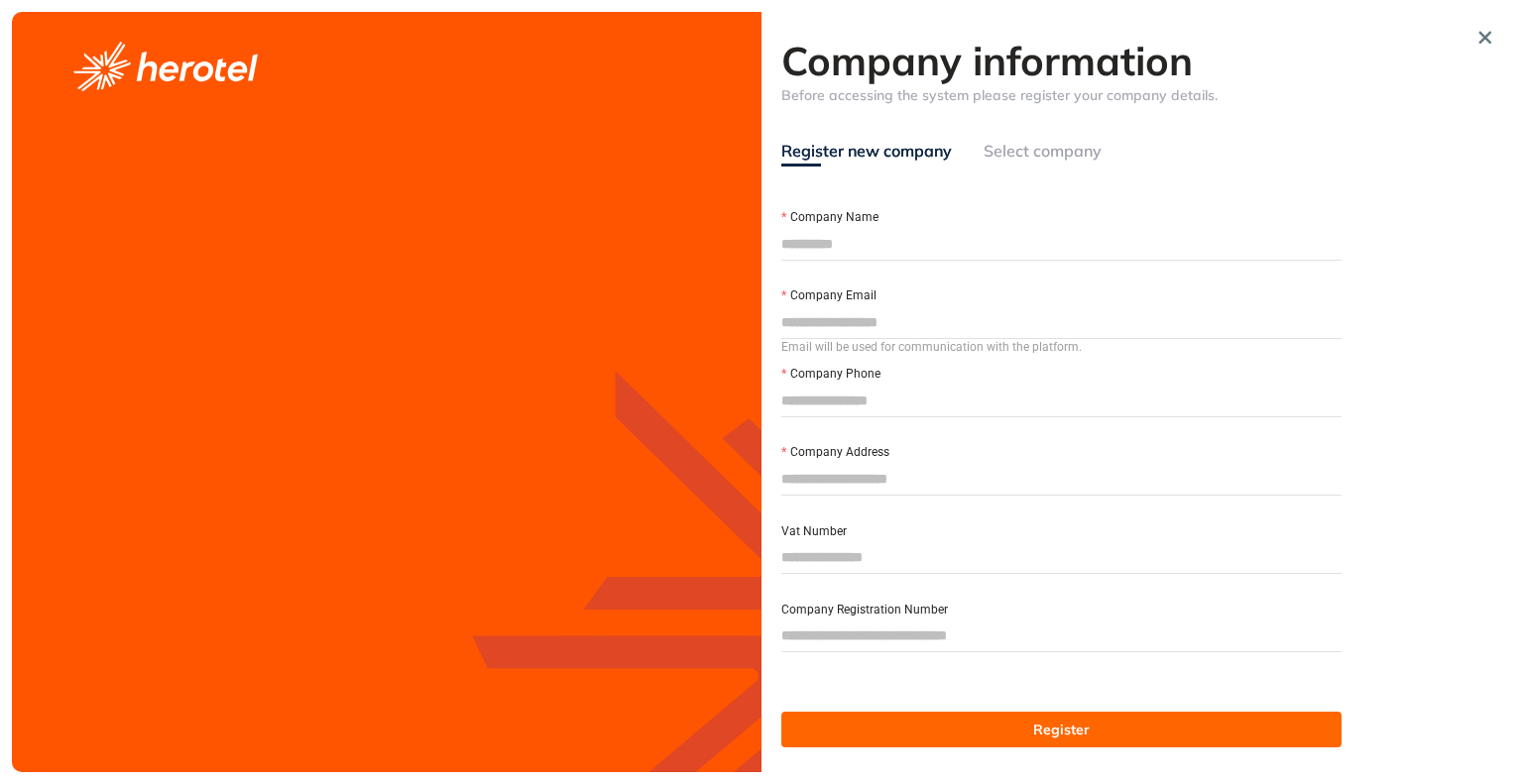 click on "Company Name" at bounding box center (1061, 244) 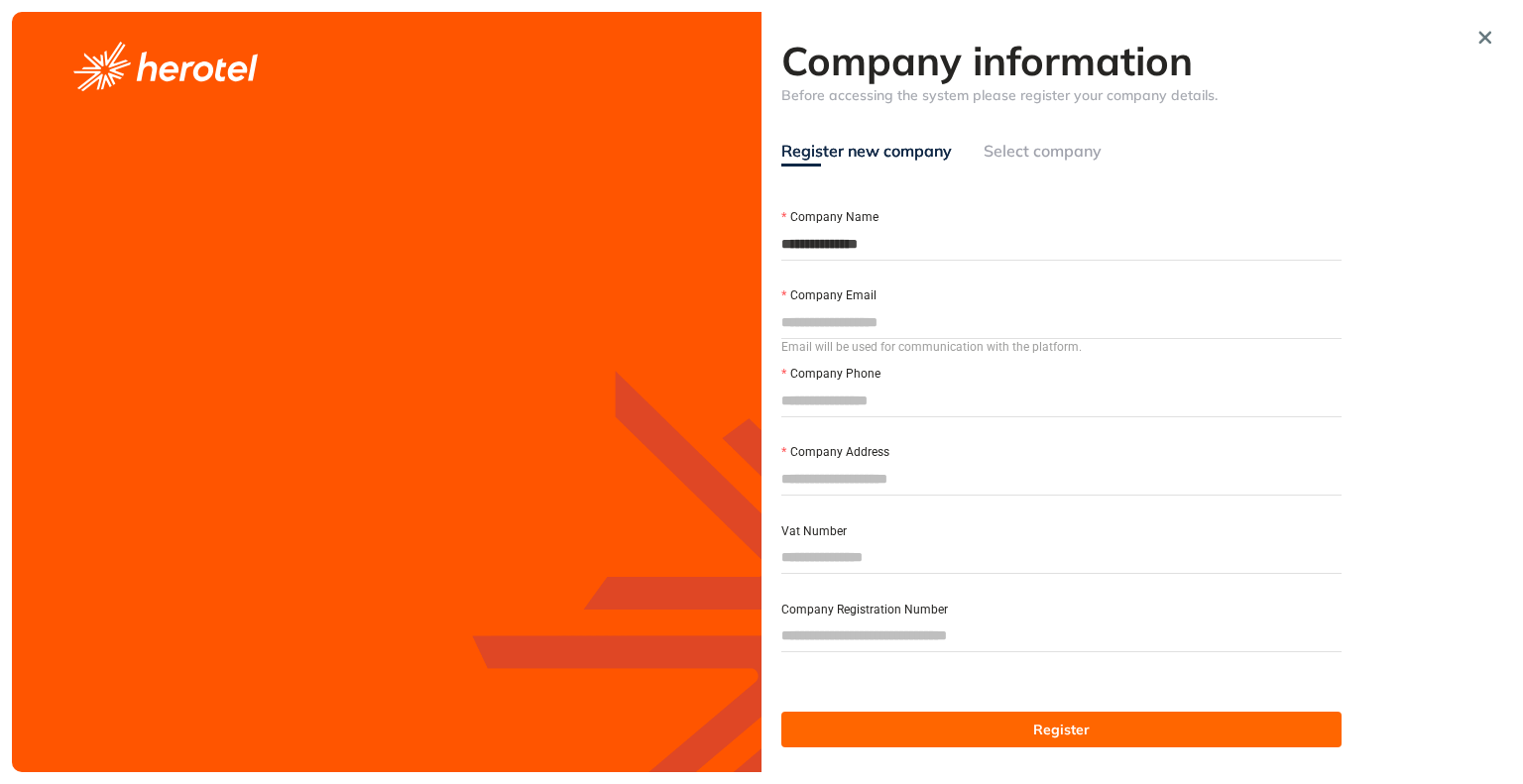type on "**********" 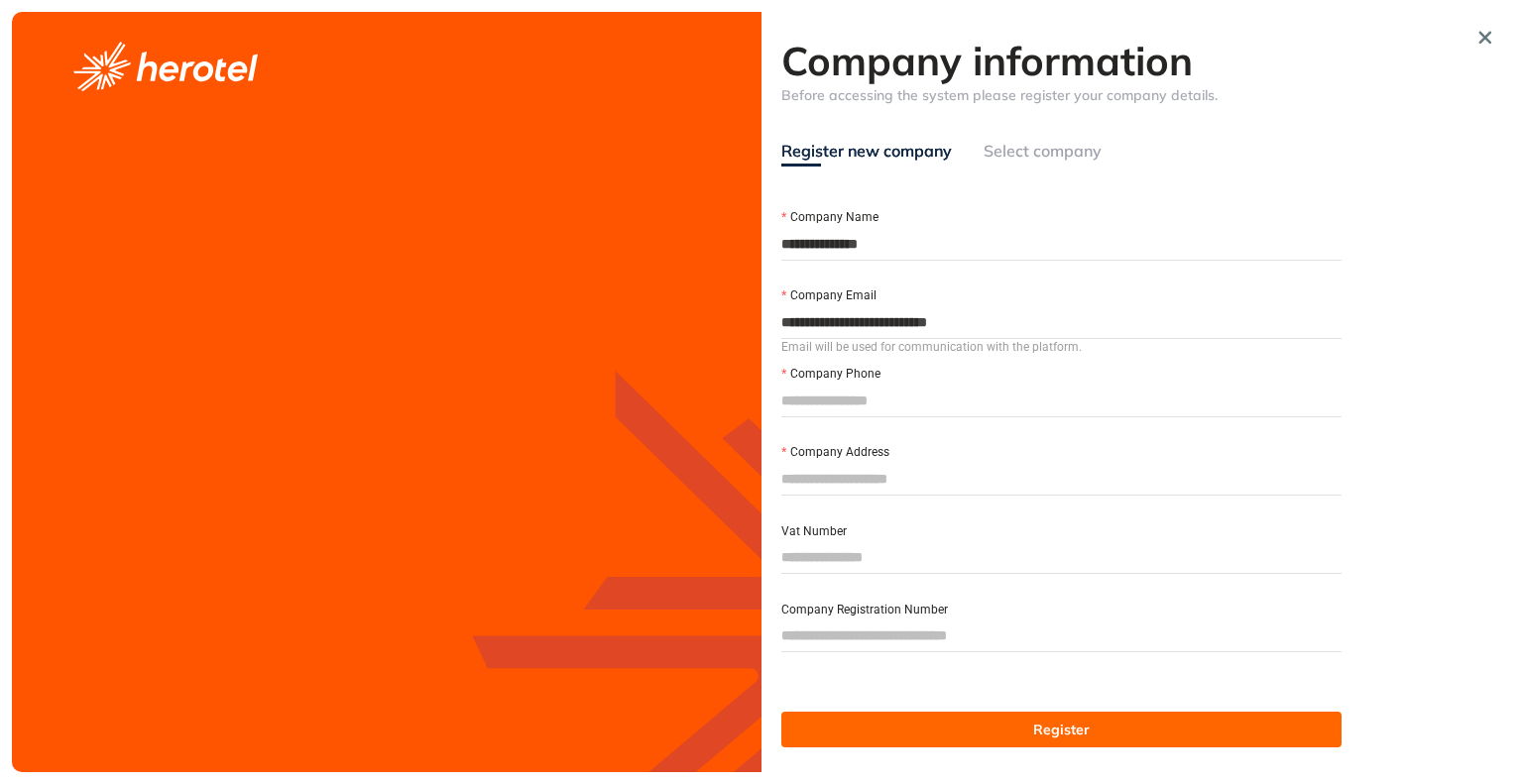 click on "**********" at bounding box center (1061, 322) 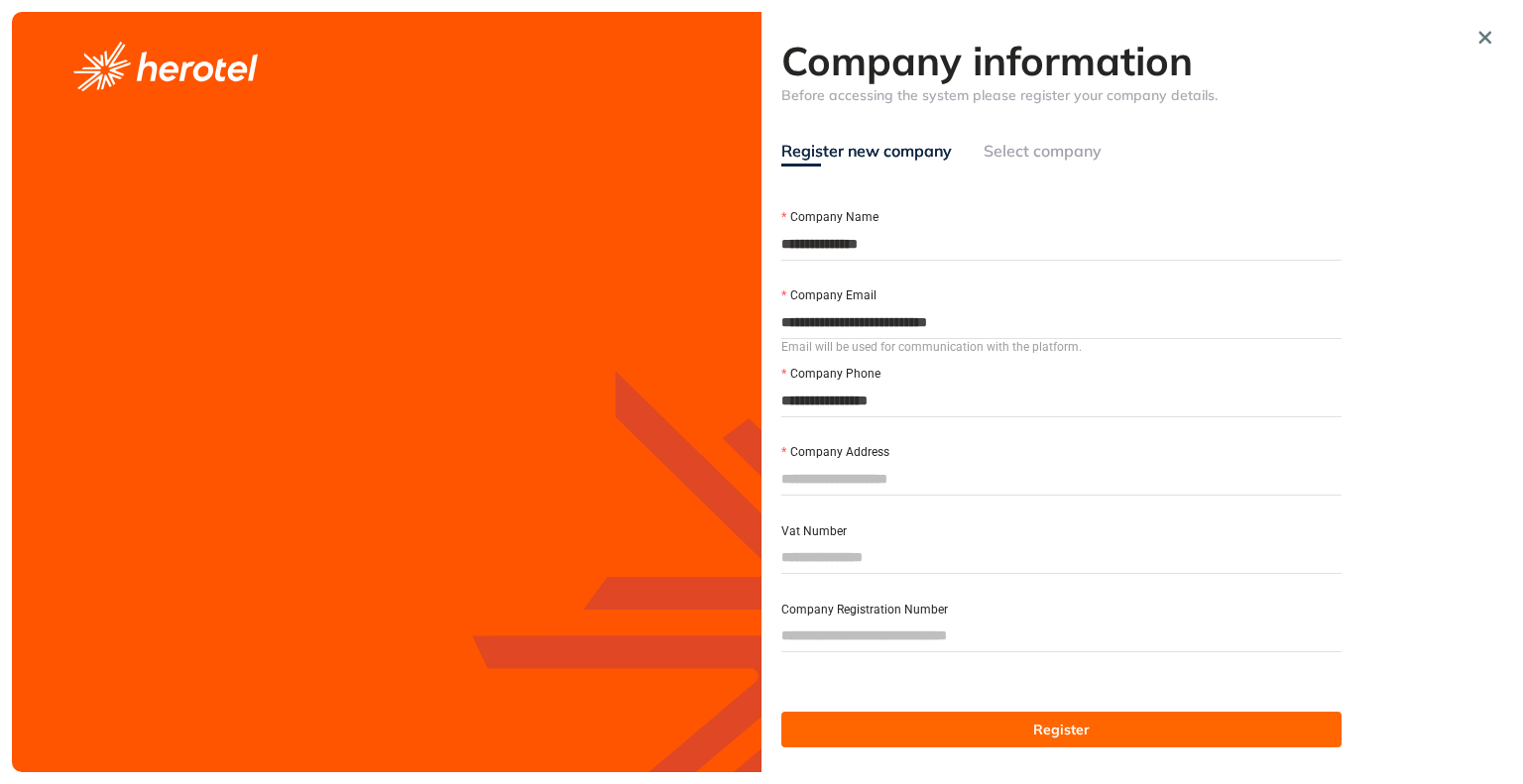 type on "**********" 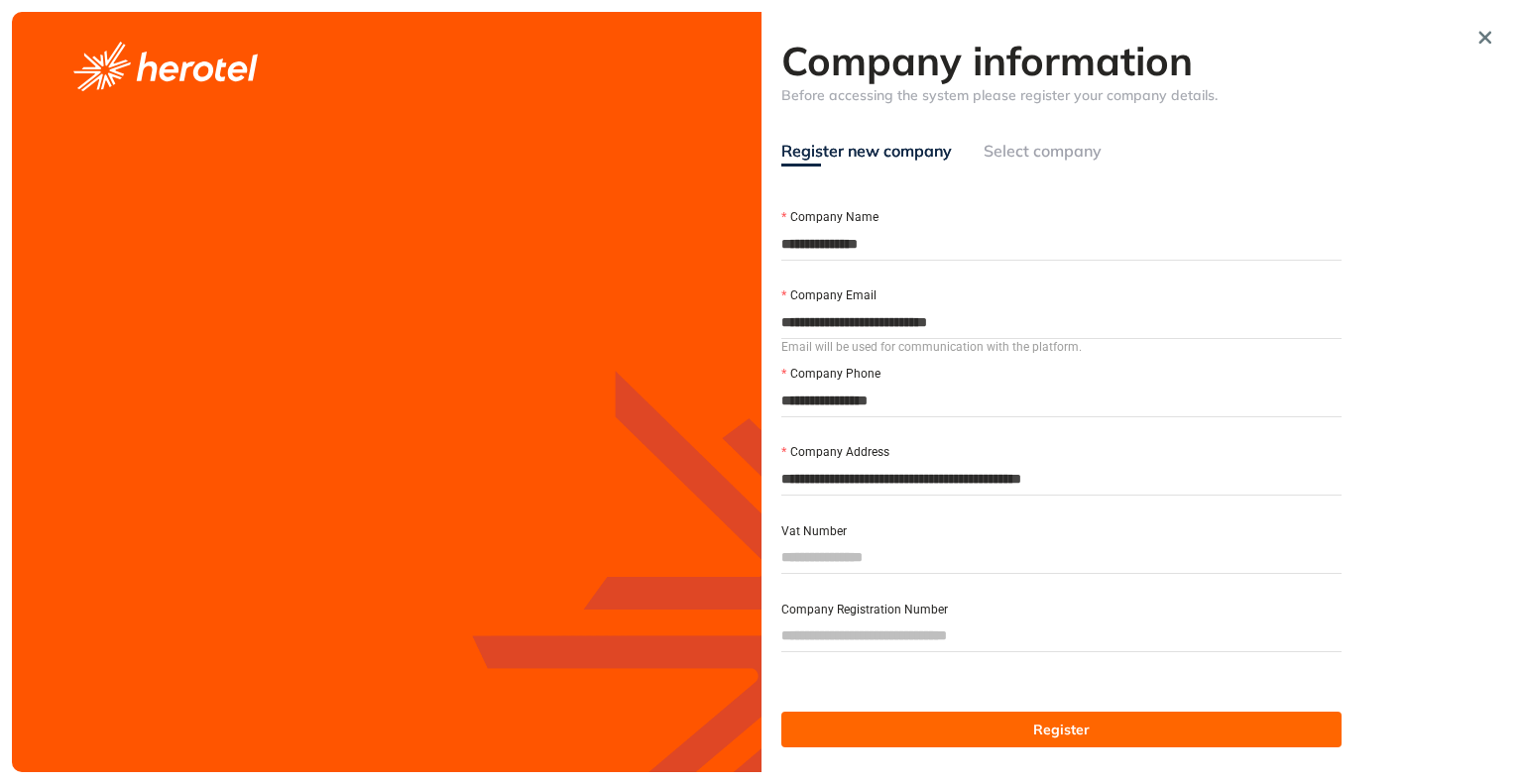 type on "**********" 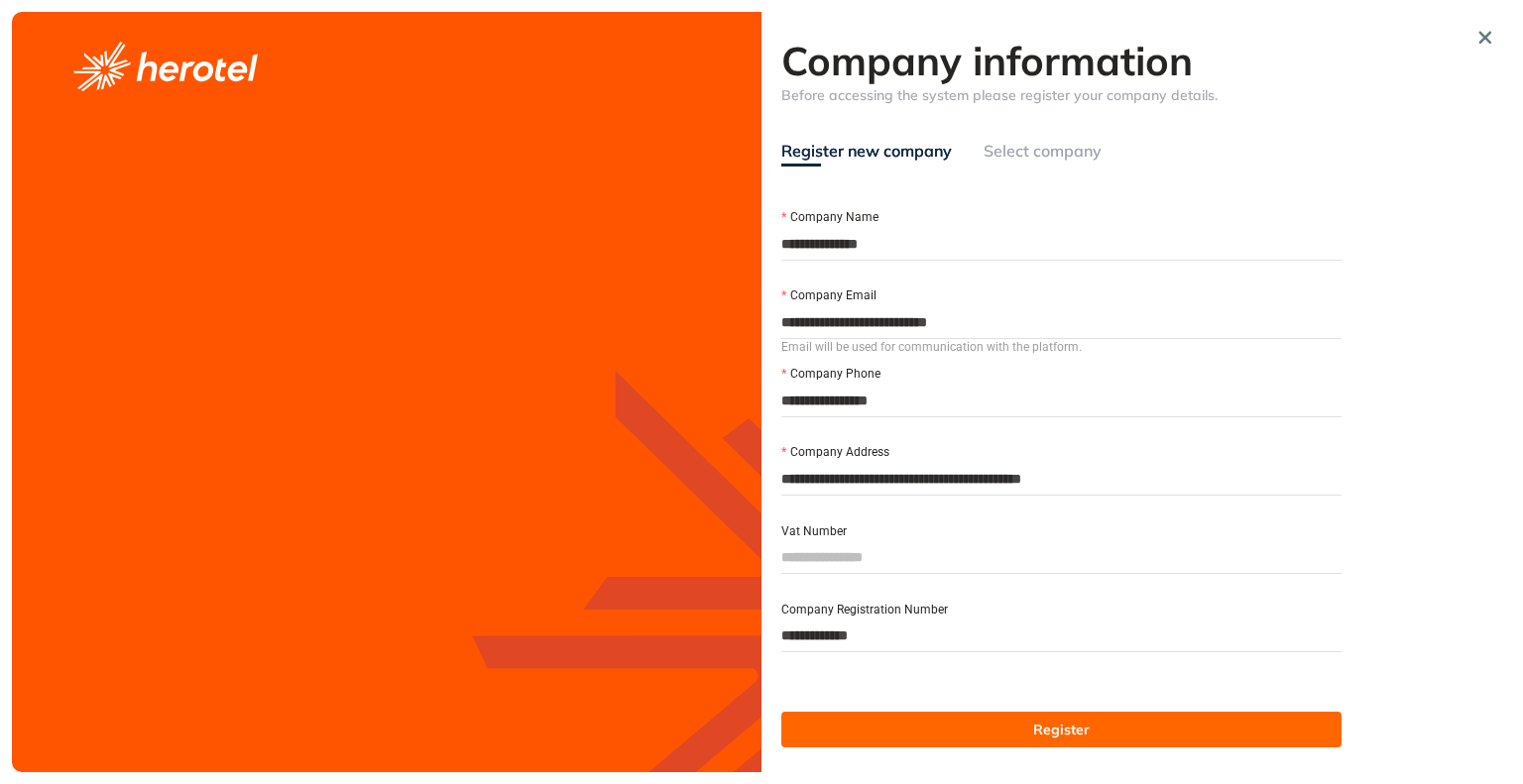 click on "**********" at bounding box center (1061, 635) 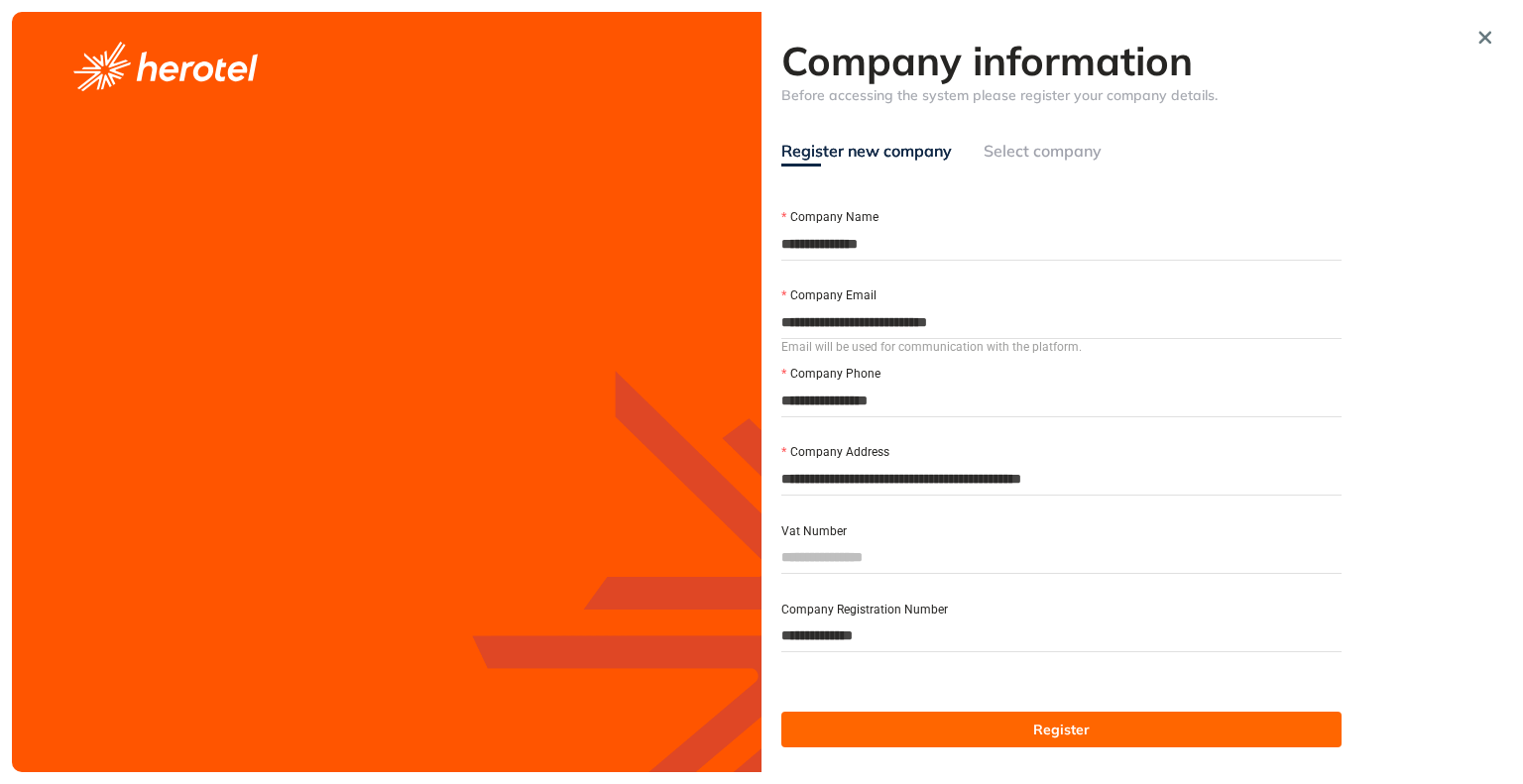 type on "**********" 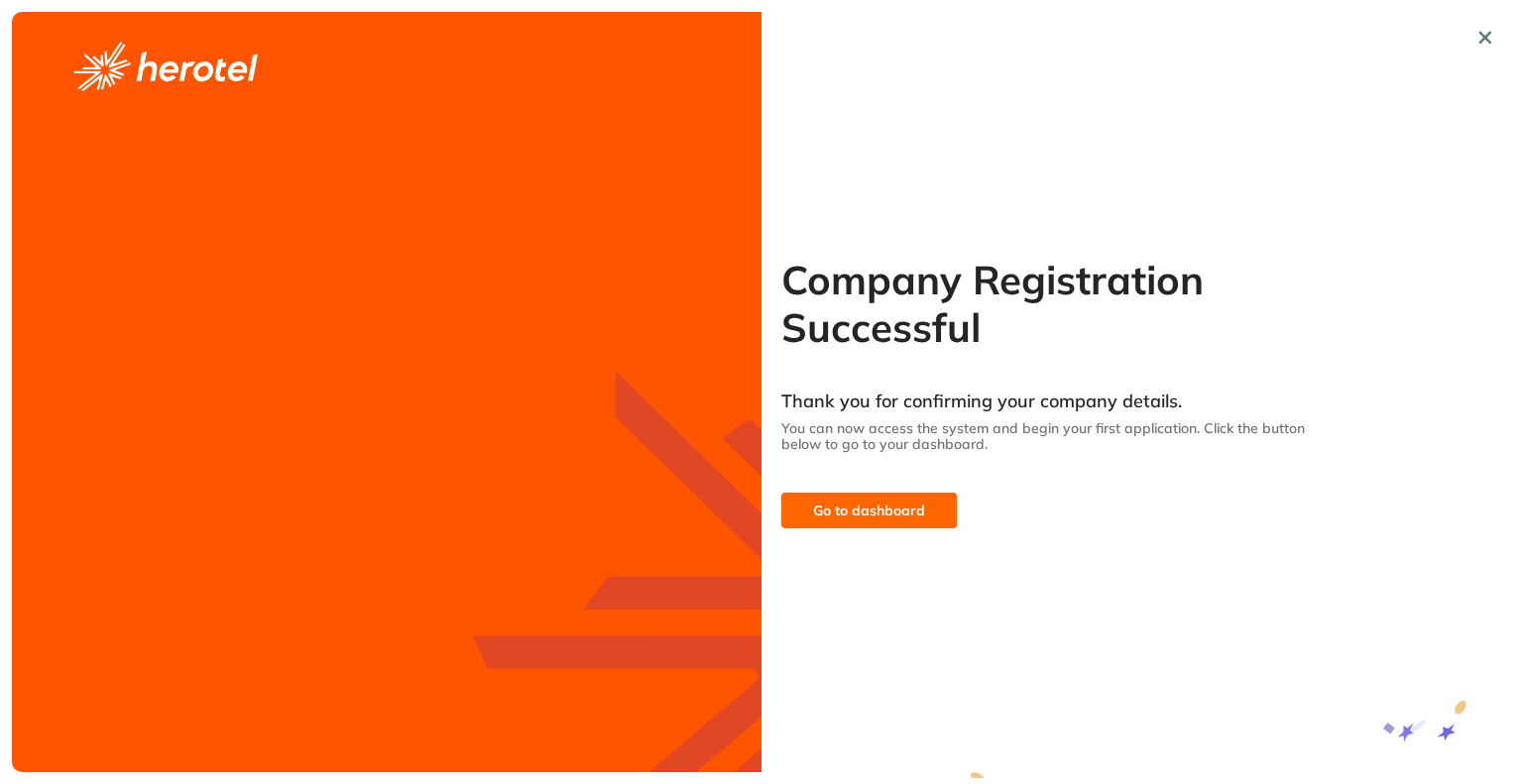 click on "Go to dashboard" at bounding box center (869, 510) 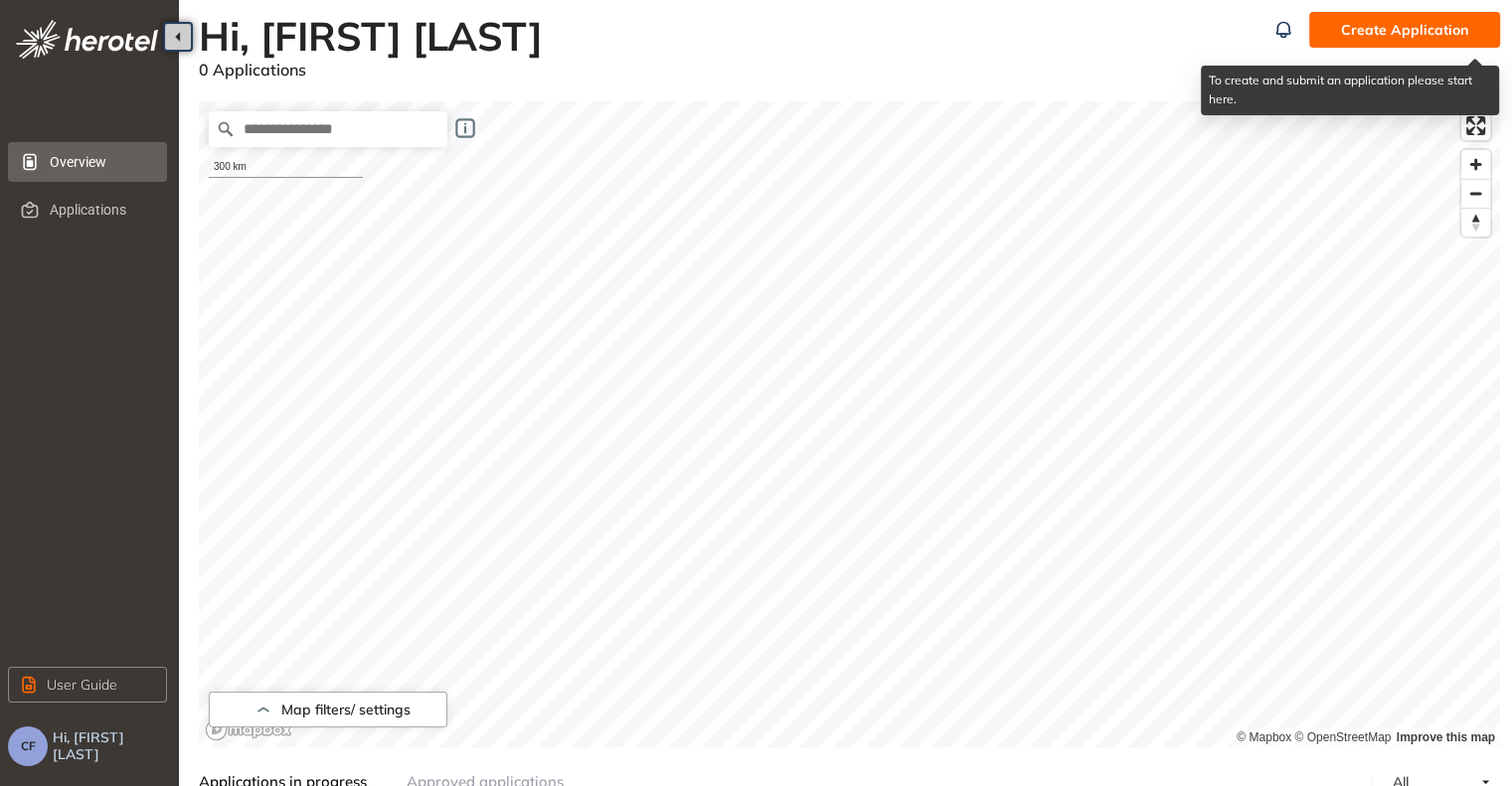click on "Create Application" at bounding box center (1405, 30) 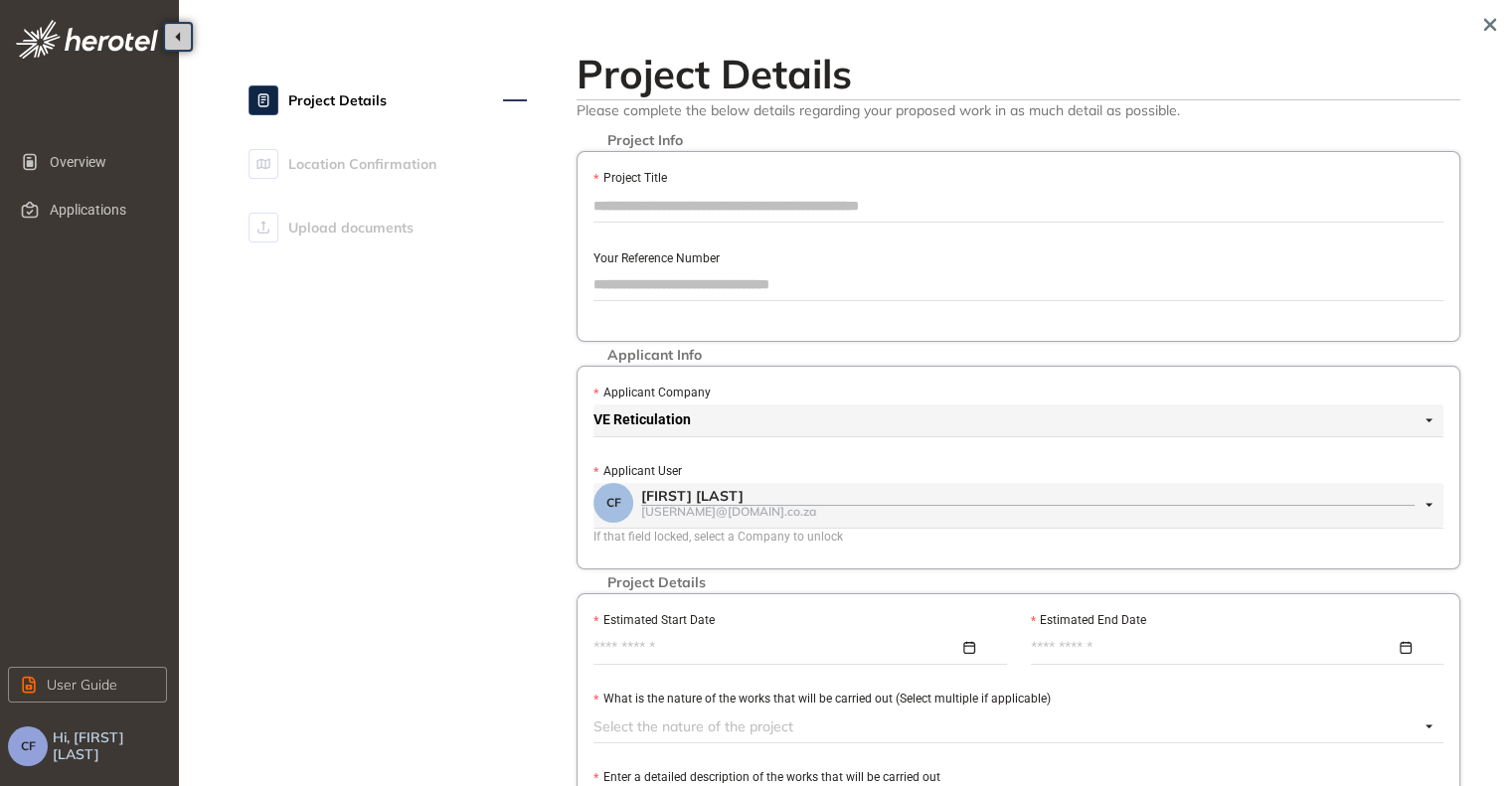 click on "Project Title" at bounding box center [1018, 206] 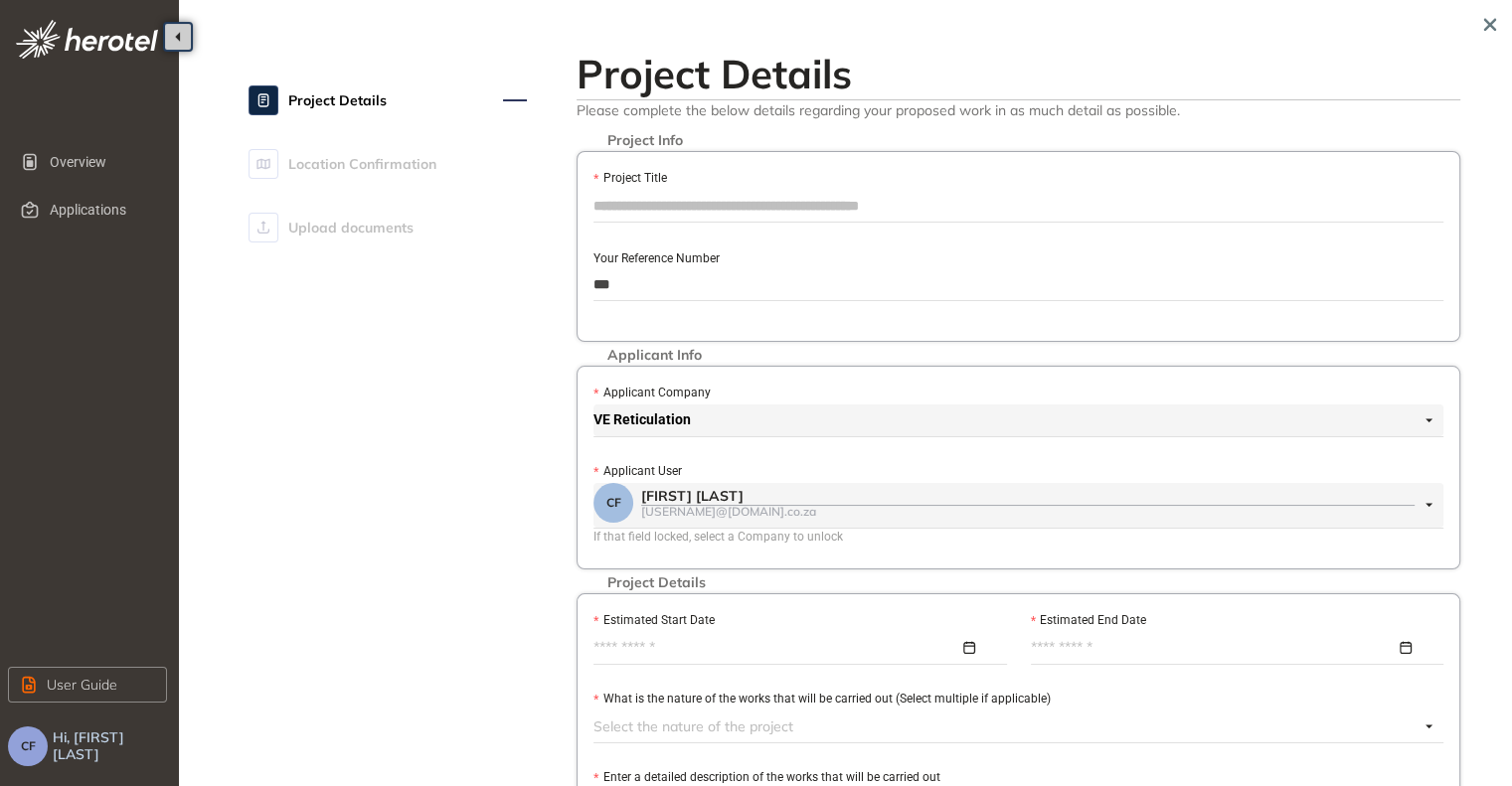 click on "***" at bounding box center (1018, 284) 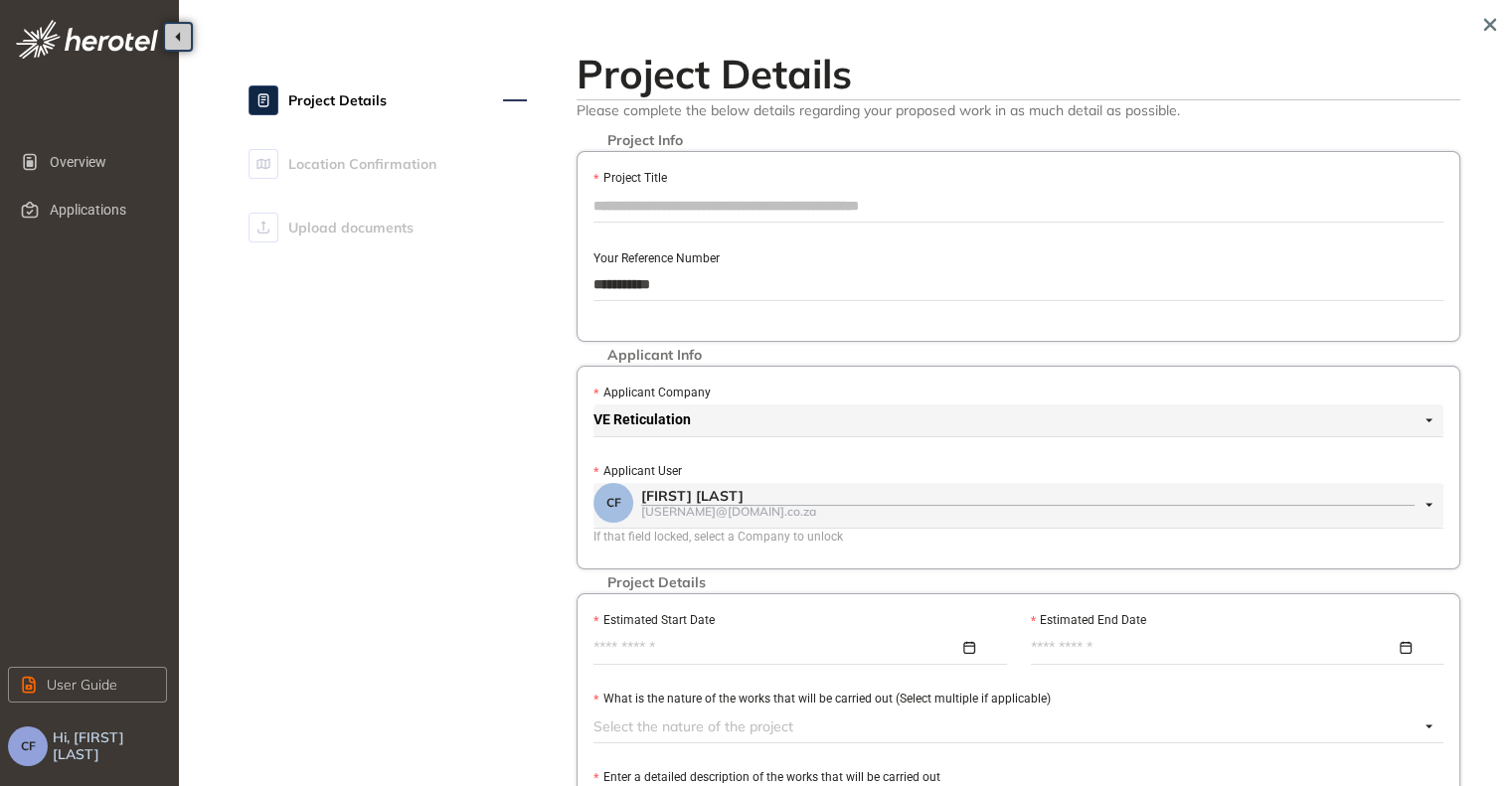 type on "**********" 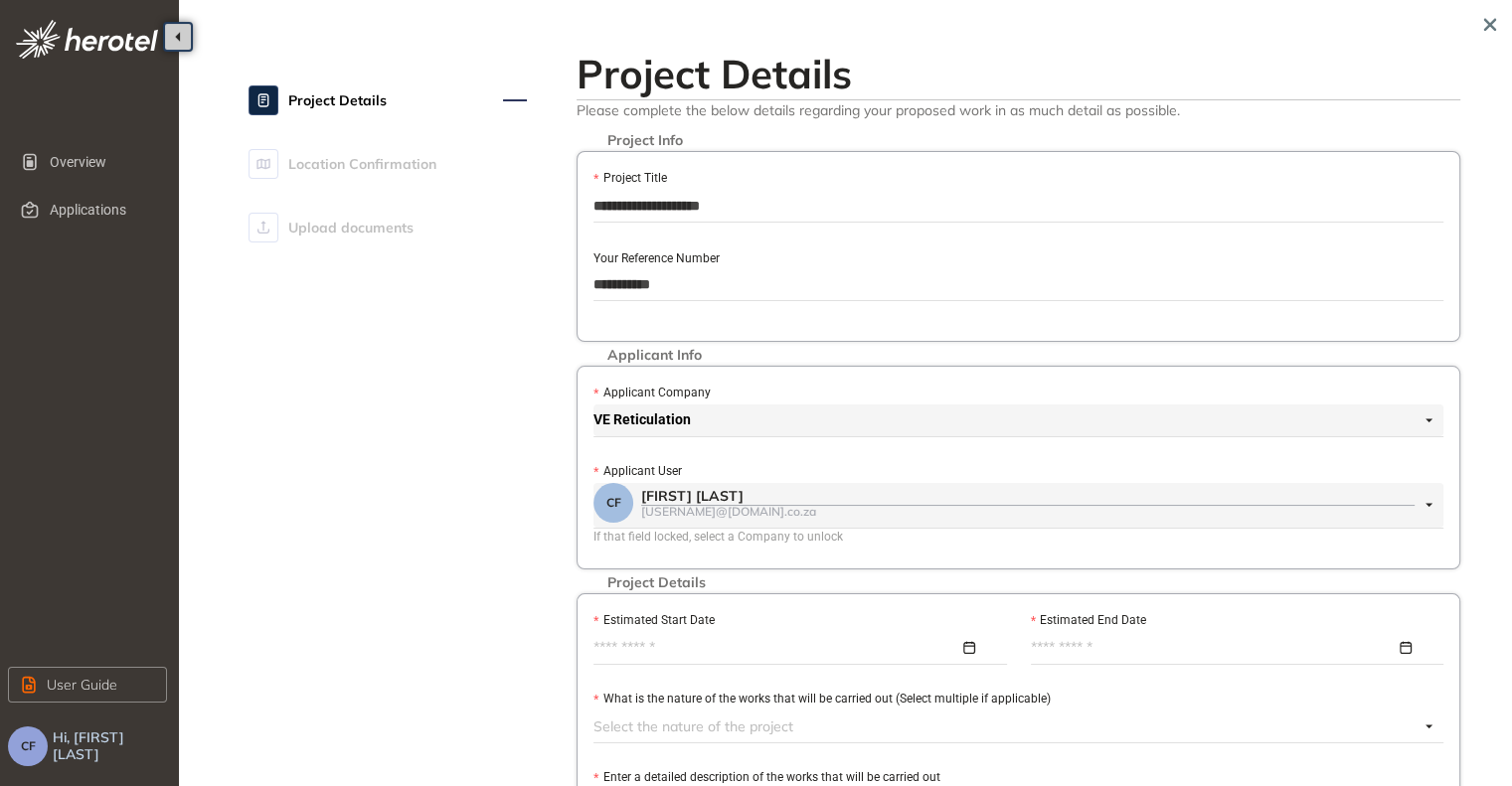 click on "**********" at bounding box center (1018, 206) 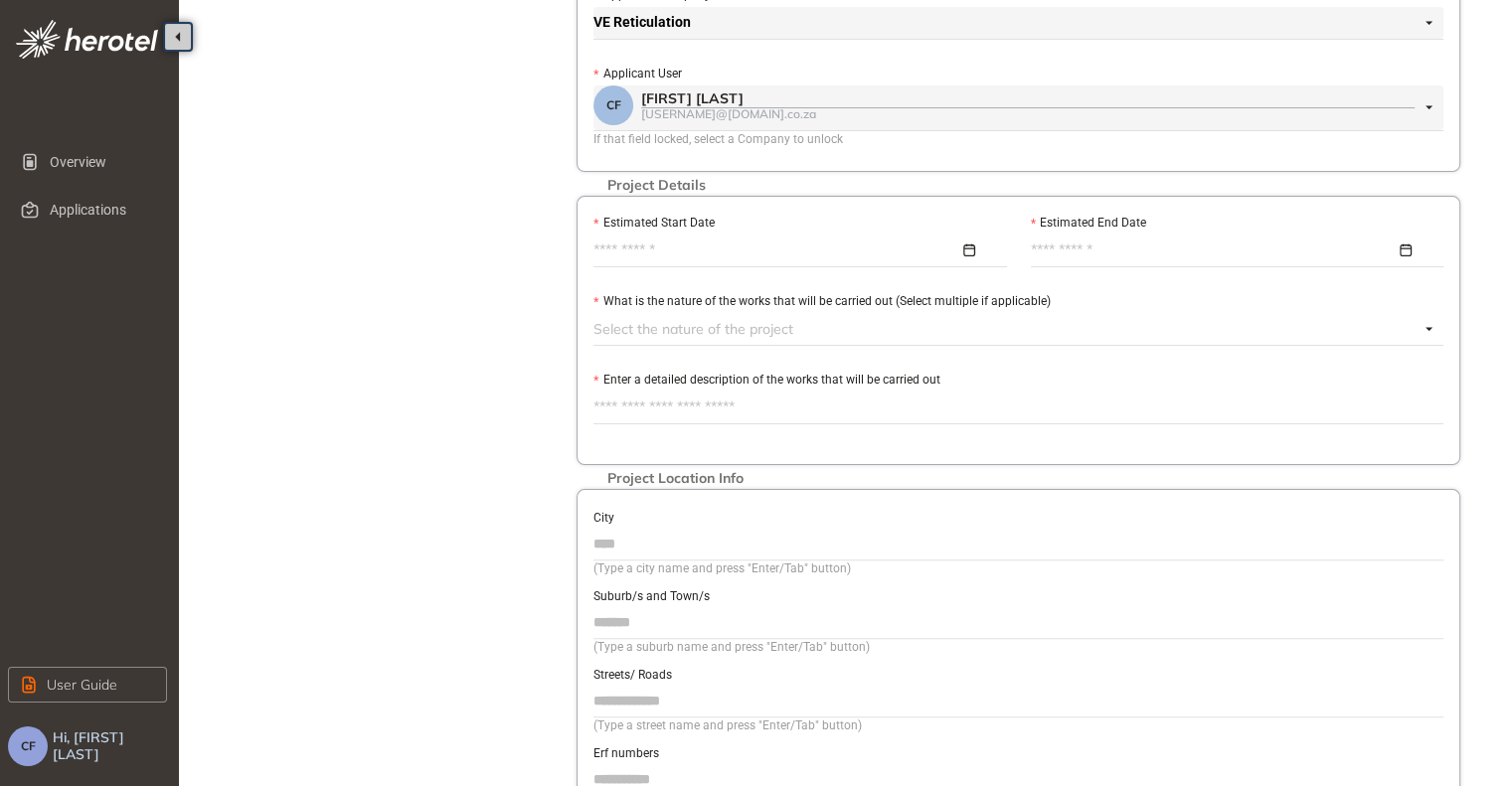 scroll, scrollTop: 497, scrollLeft: 0, axis: vertical 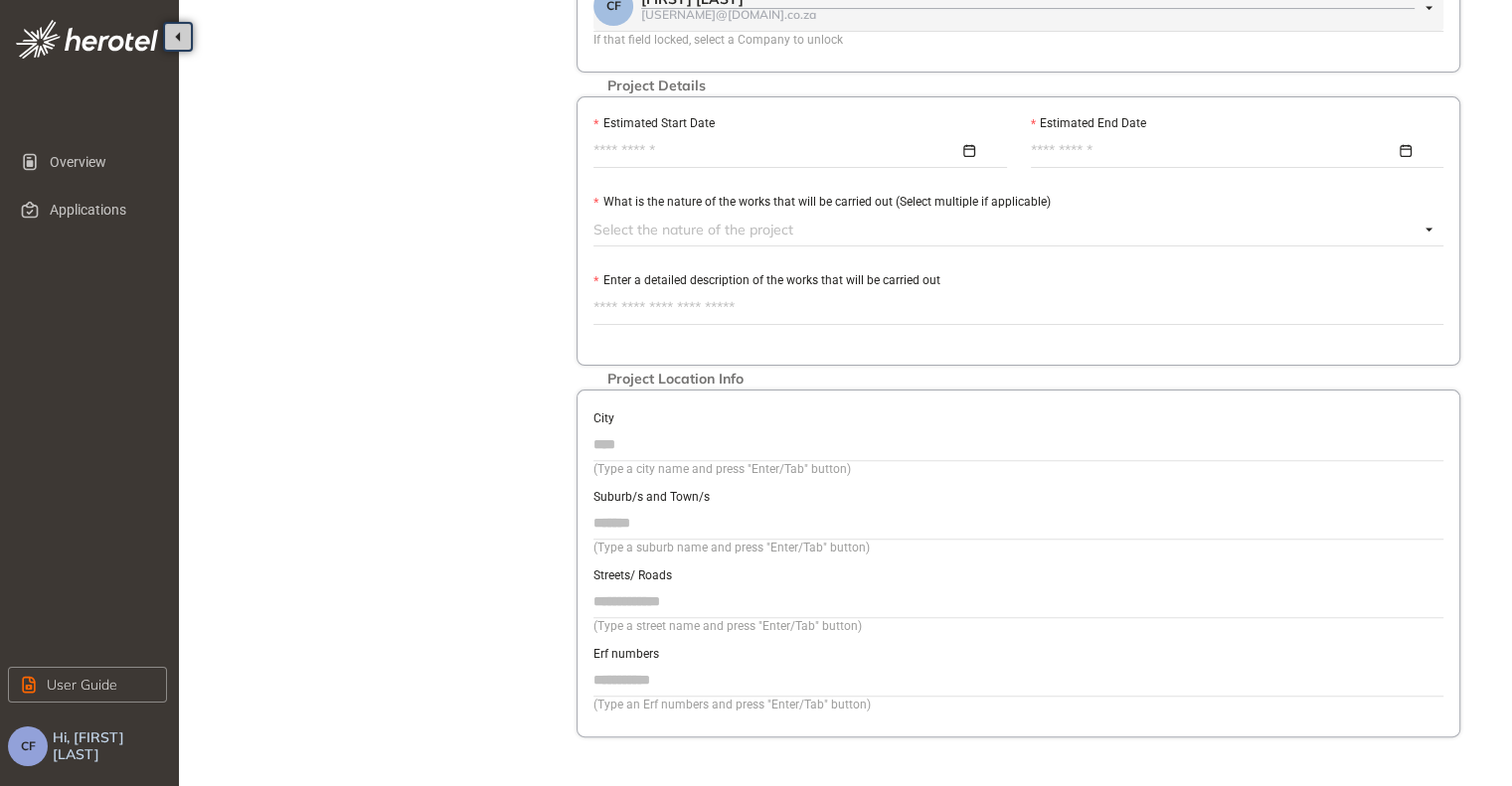 click on "Select the nature of the project" at bounding box center [1018, 230] 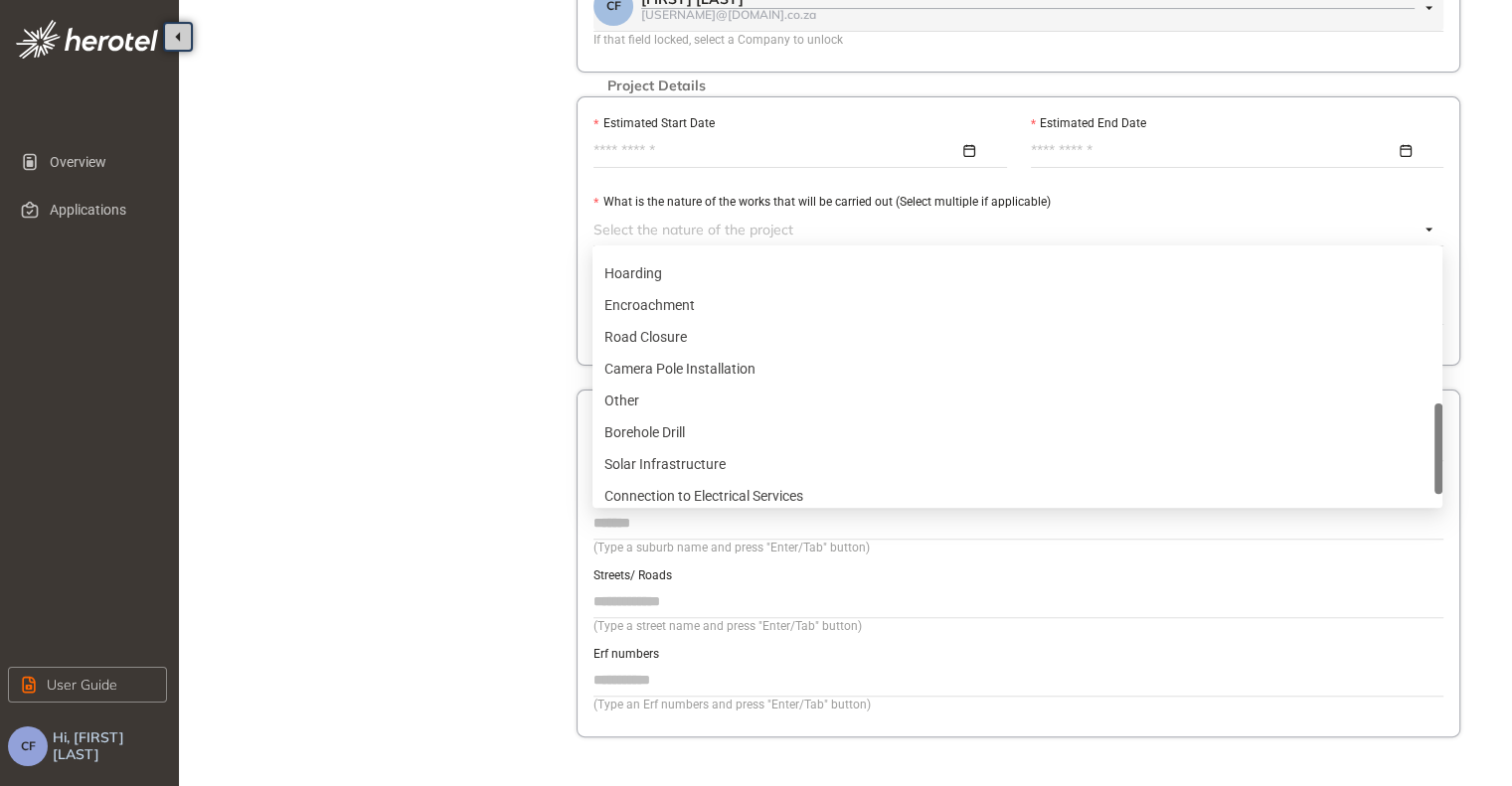 scroll, scrollTop: 636, scrollLeft: 0, axis: vertical 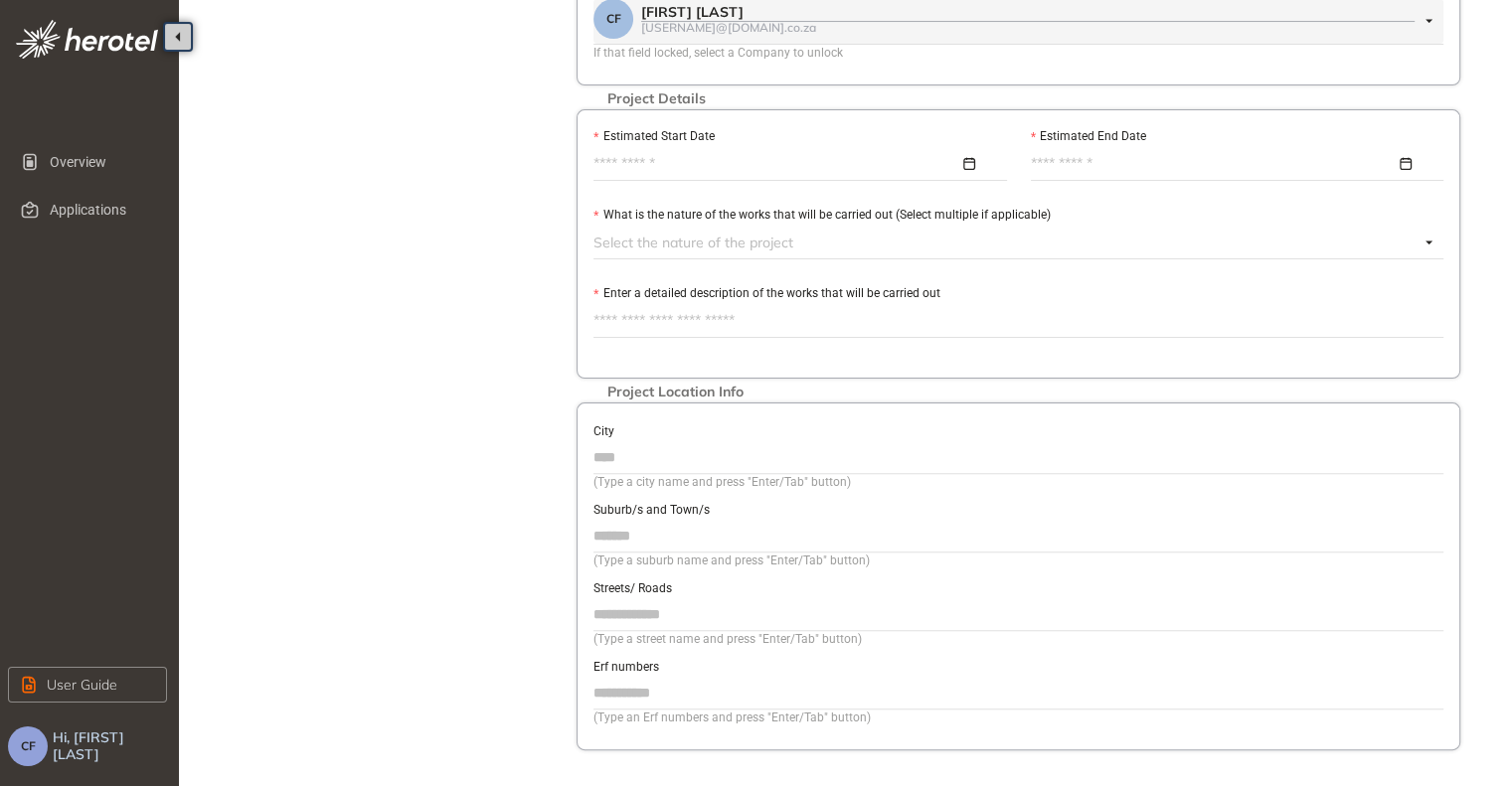 click at bounding box center [1006, 242] 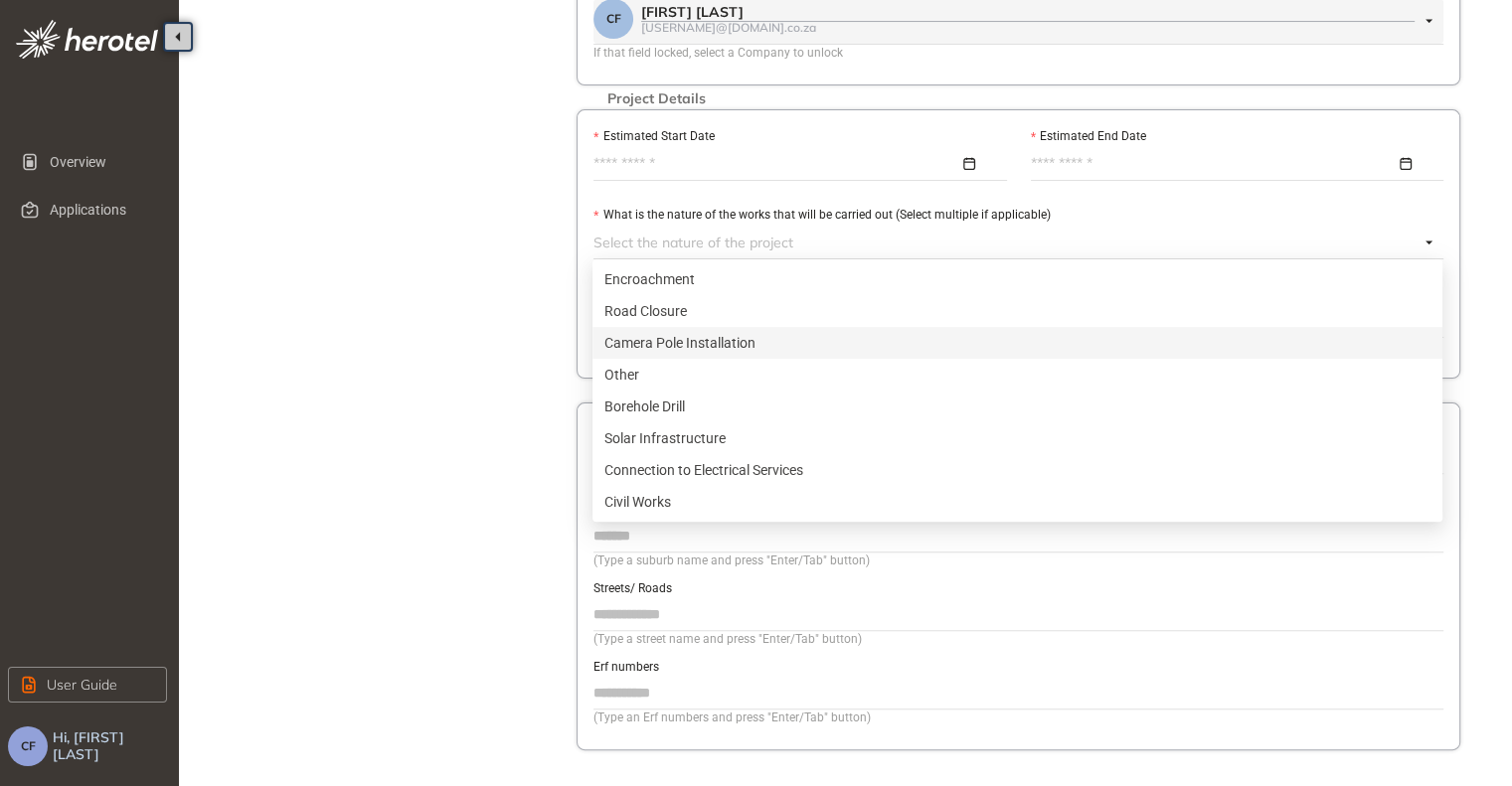 scroll, scrollTop: 583, scrollLeft: 0, axis: vertical 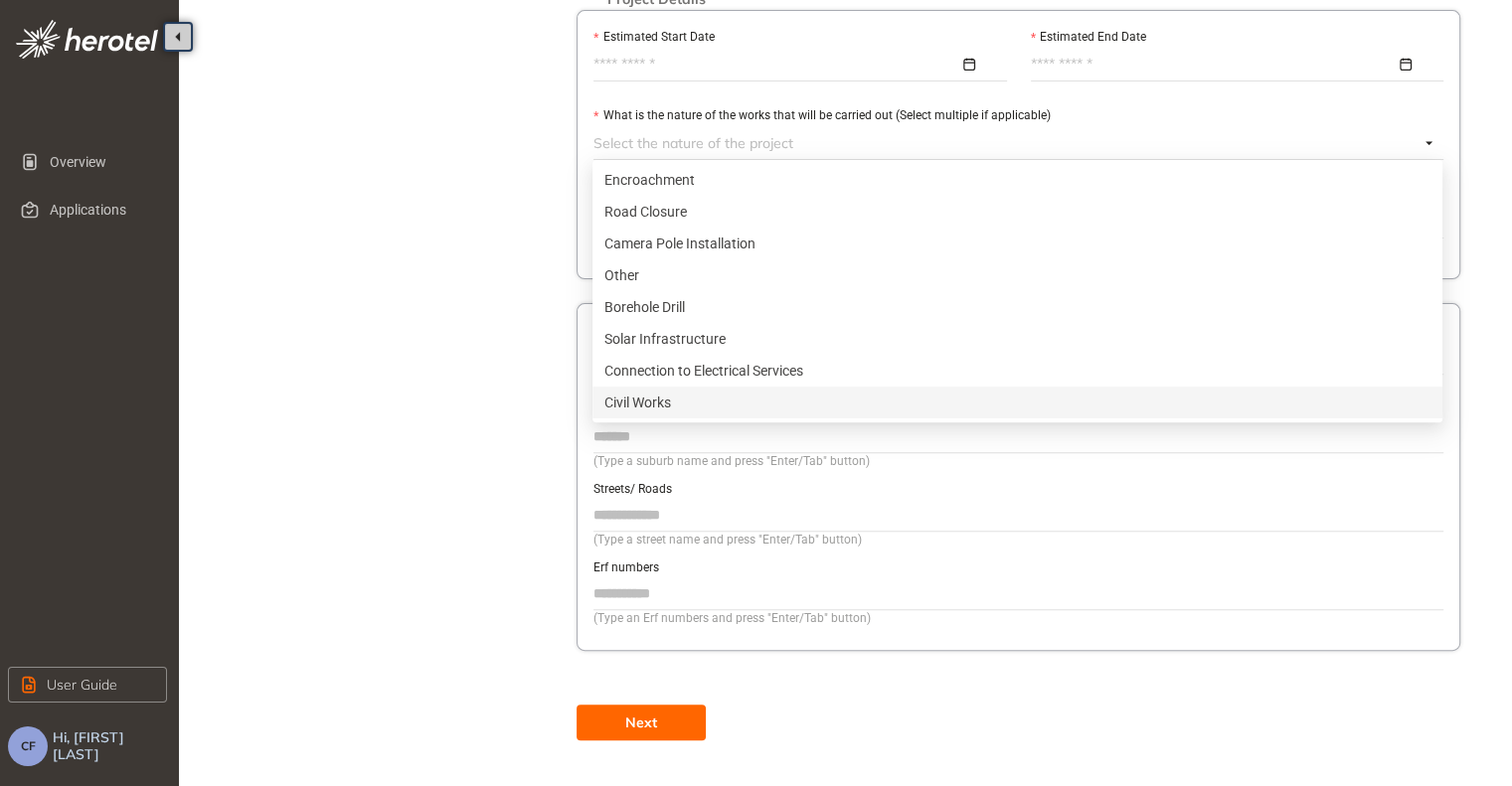 click on "Civil Works" at bounding box center [1017, 402] 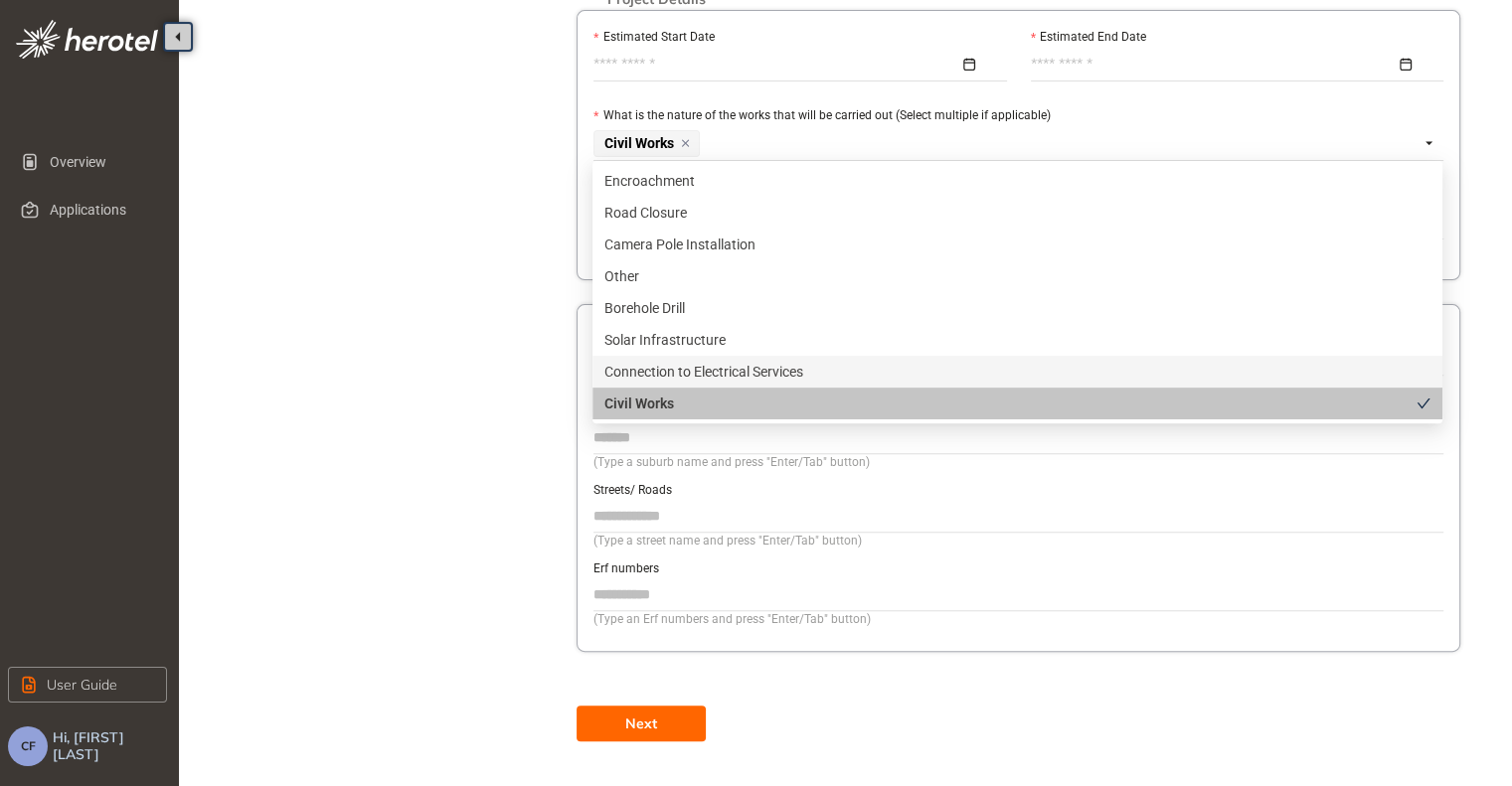 click on "Connection to Electrical Services" at bounding box center [1017, 372] 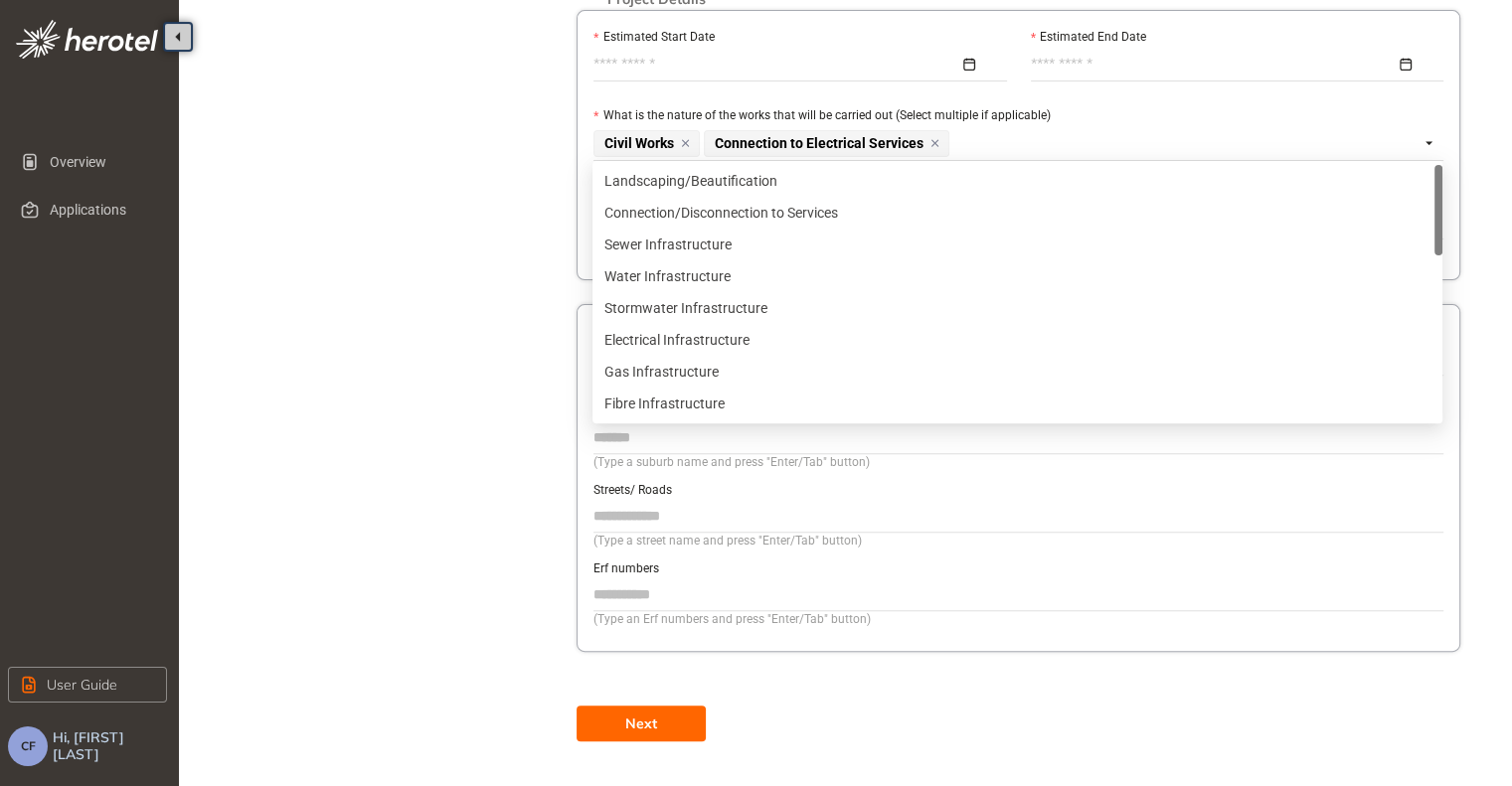 scroll, scrollTop: 99, scrollLeft: 0, axis: vertical 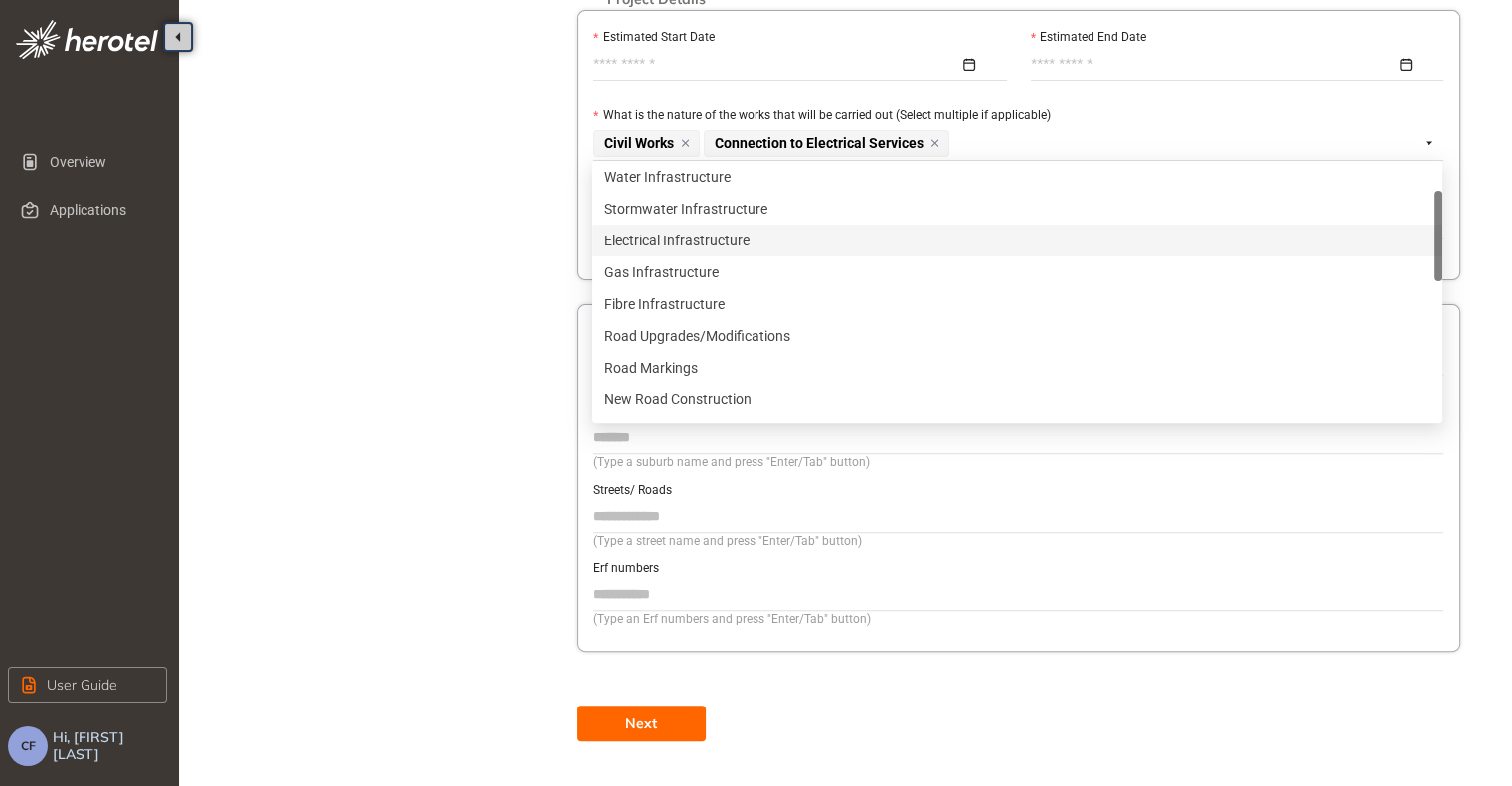 click on "Electrical Infrastructure" at bounding box center (1017, 240) 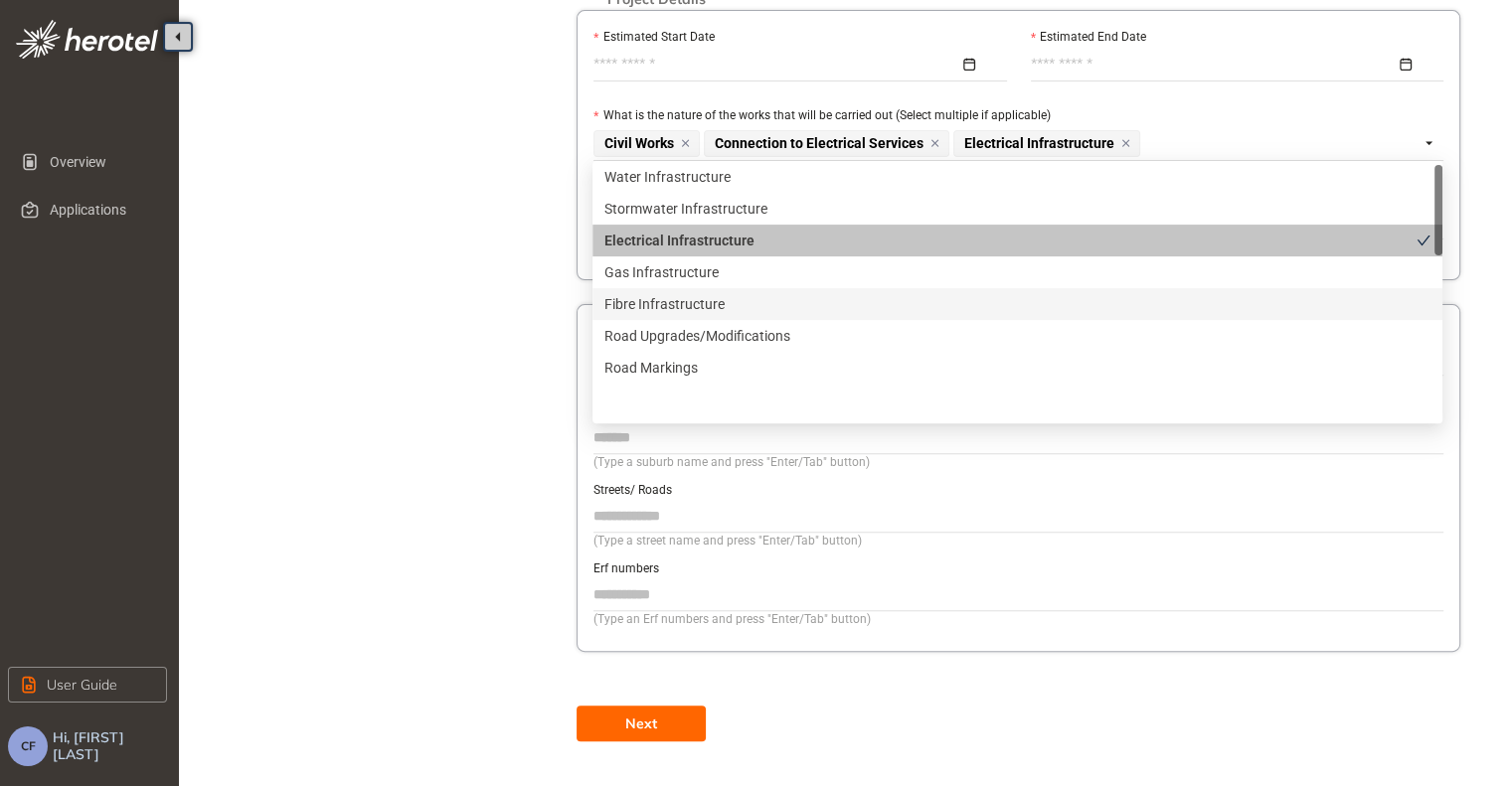 scroll, scrollTop: 0, scrollLeft: 0, axis: both 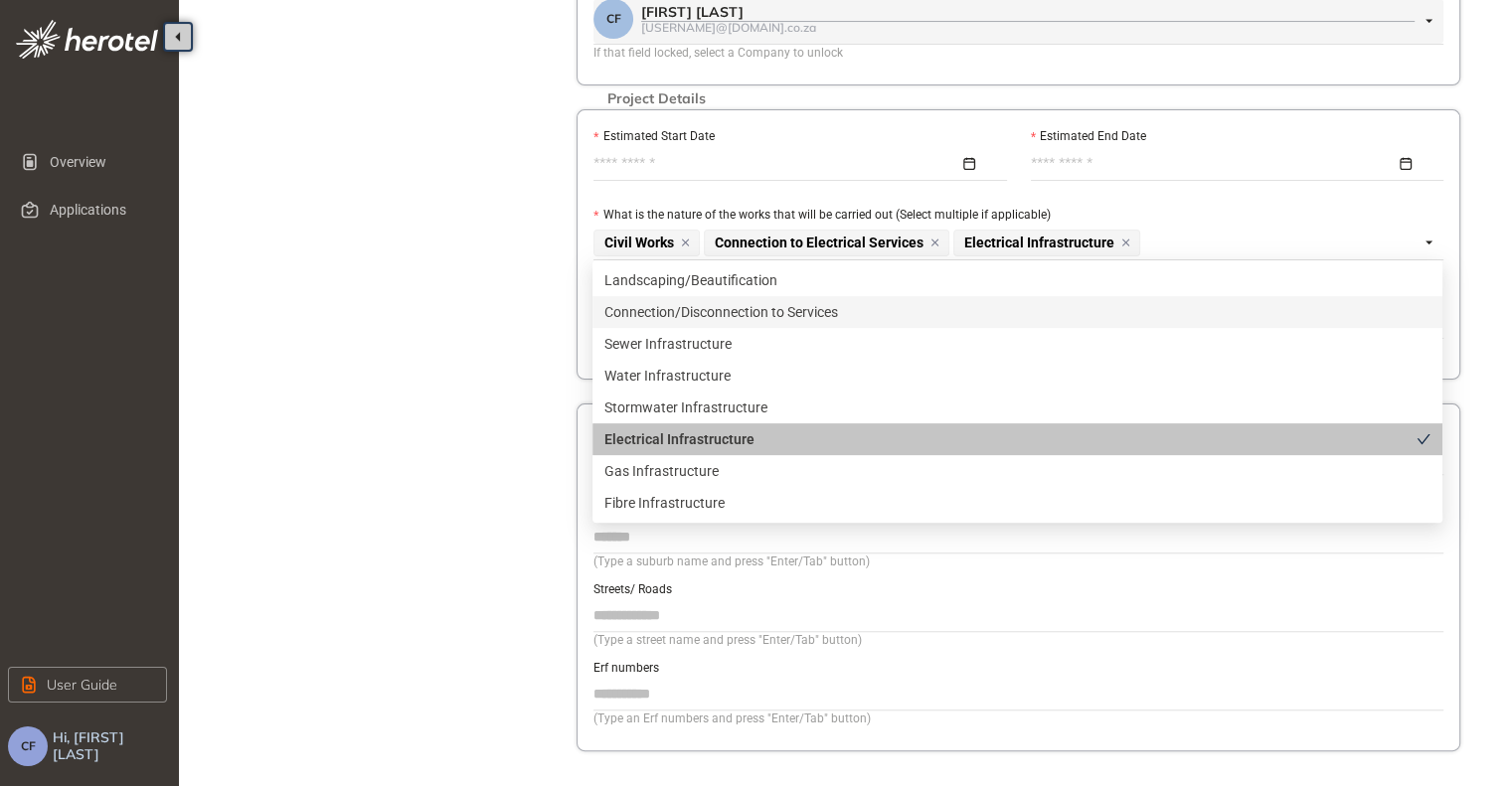 click on "Project Details Location Confirmation Upload documents" at bounding box center [388, 199] 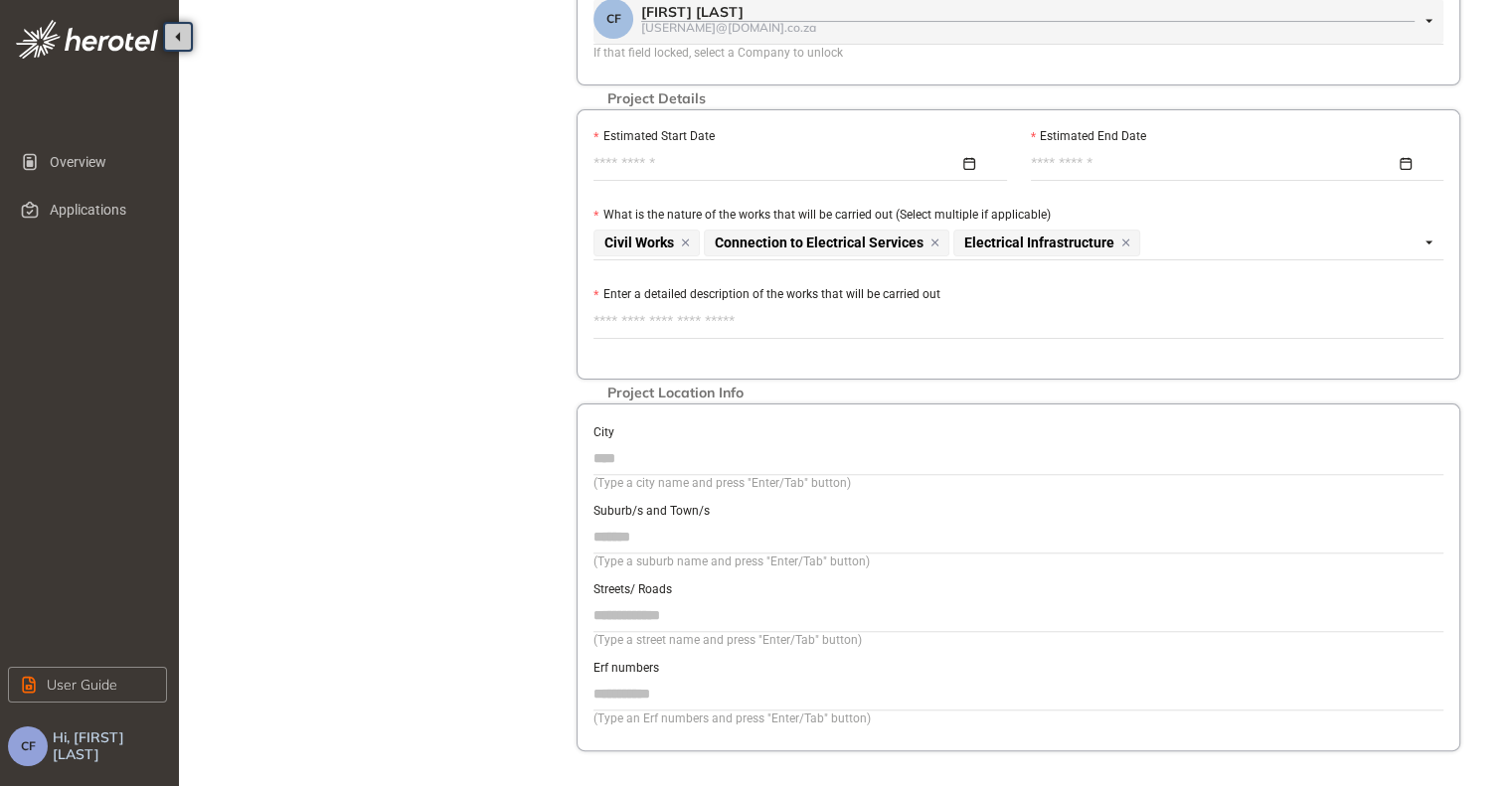 click on "Enter a detailed description of the works that will be carried out" at bounding box center [1018, 322] 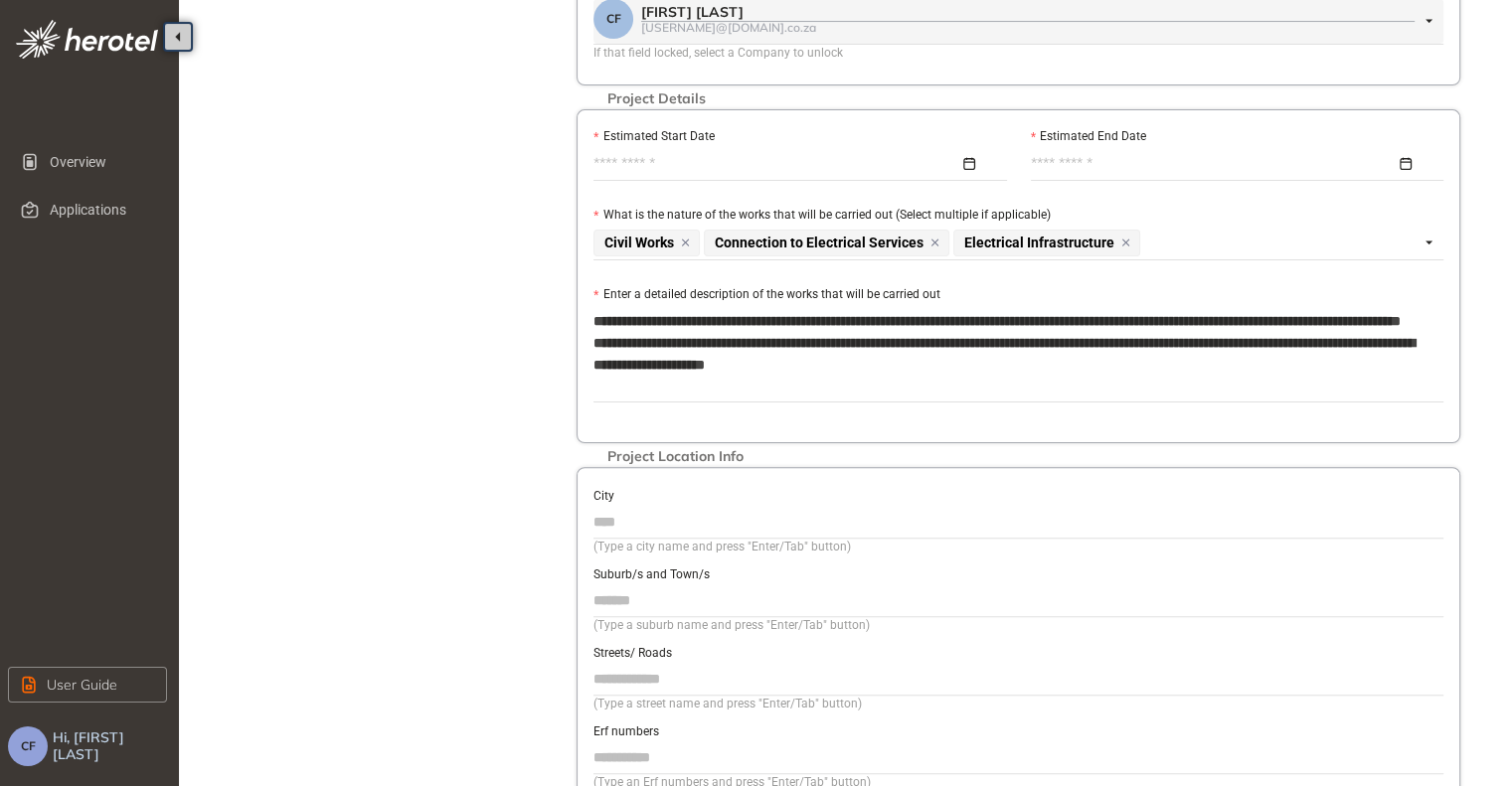 click on "**********" at bounding box center [1018, 354] 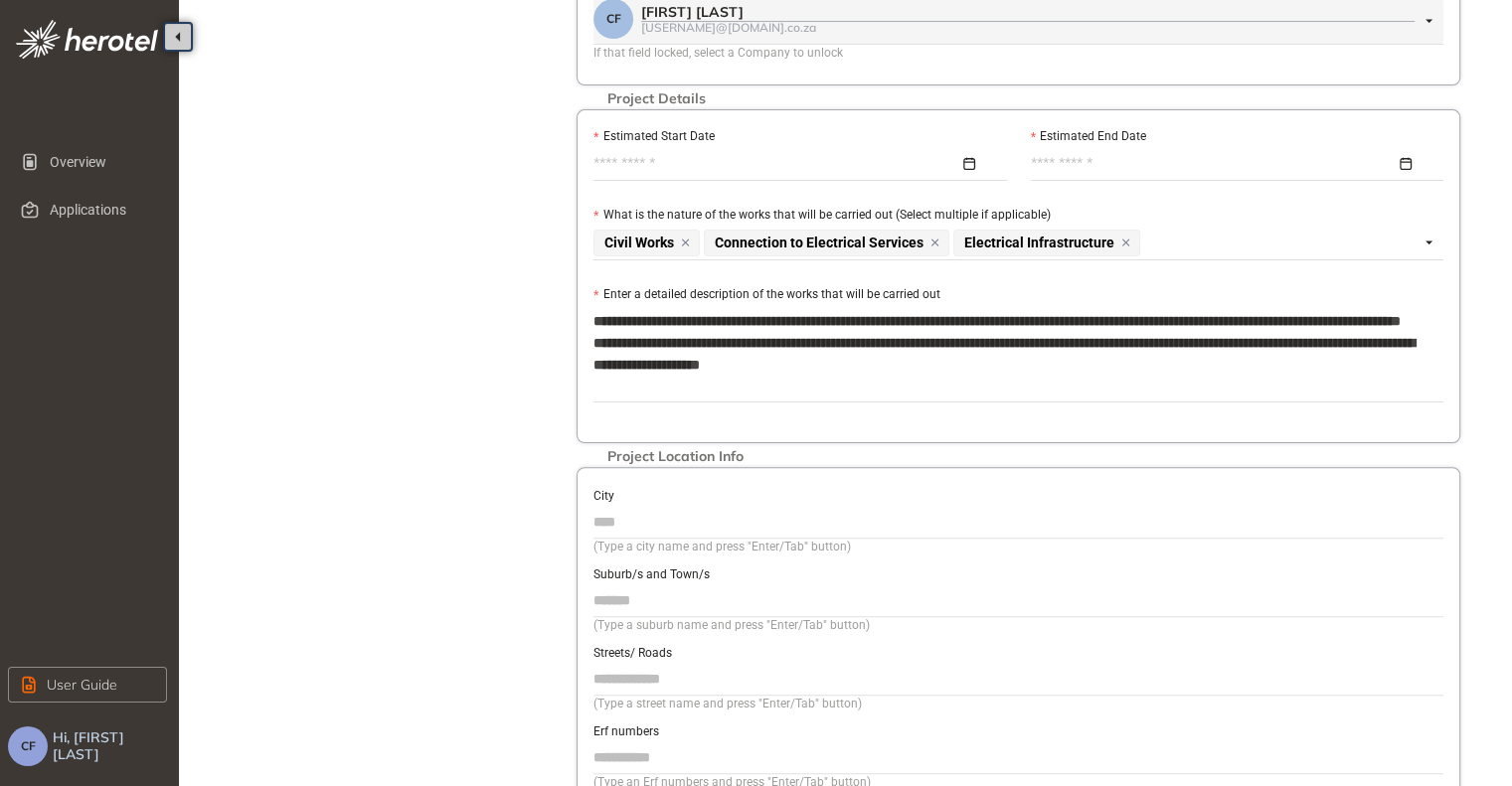 type on "**********" 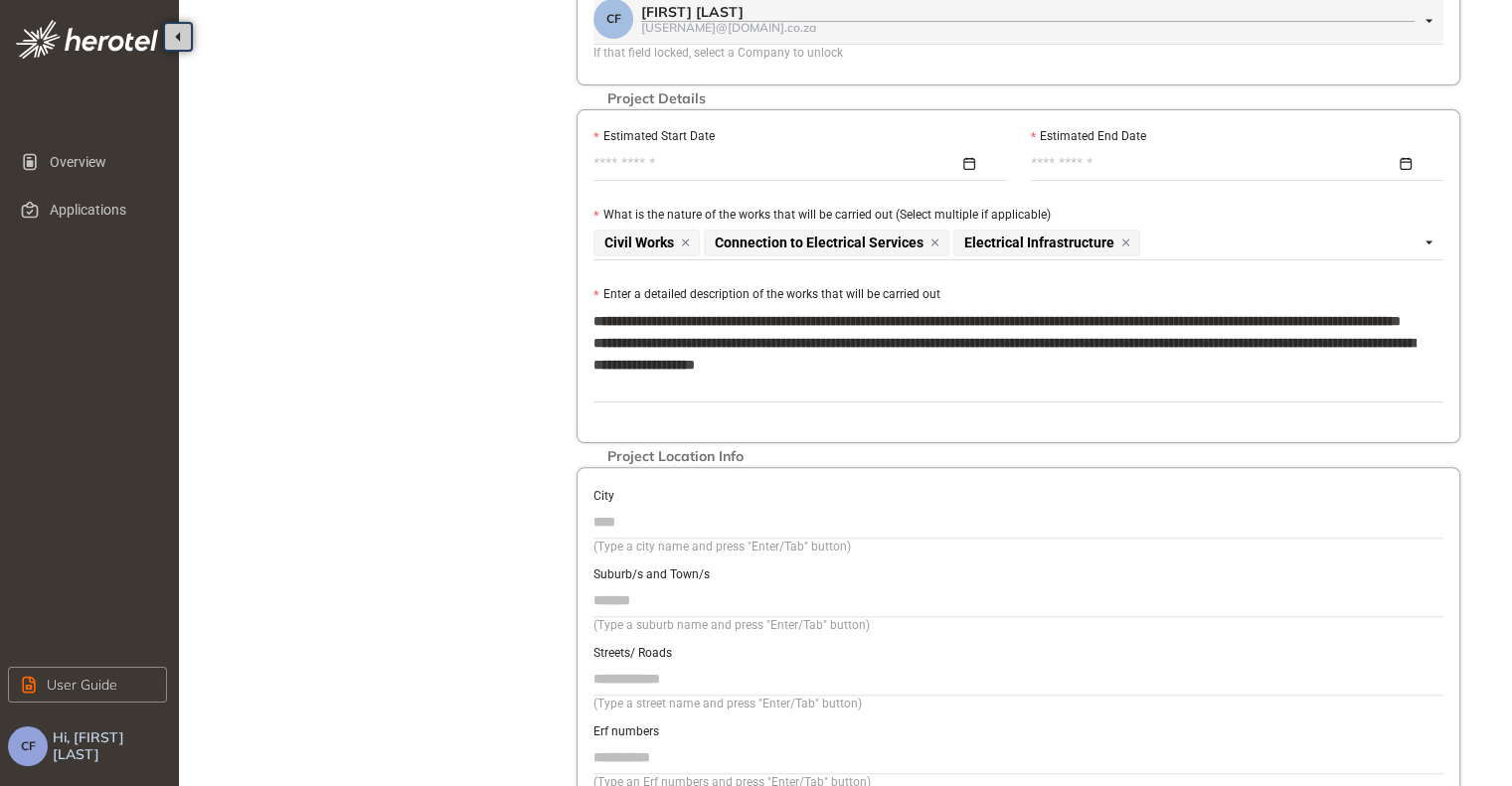 type on "**********" 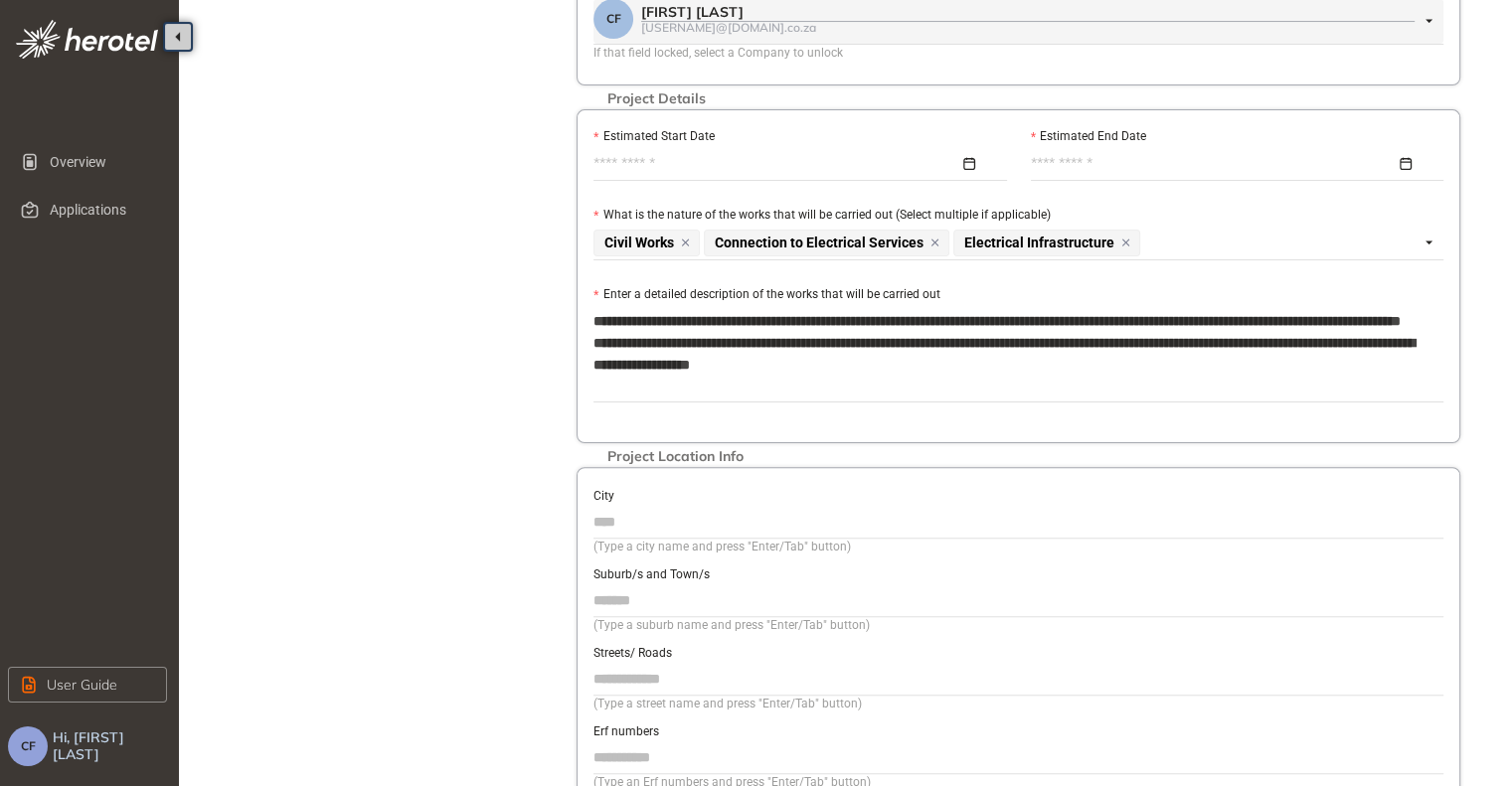 type on "**********" 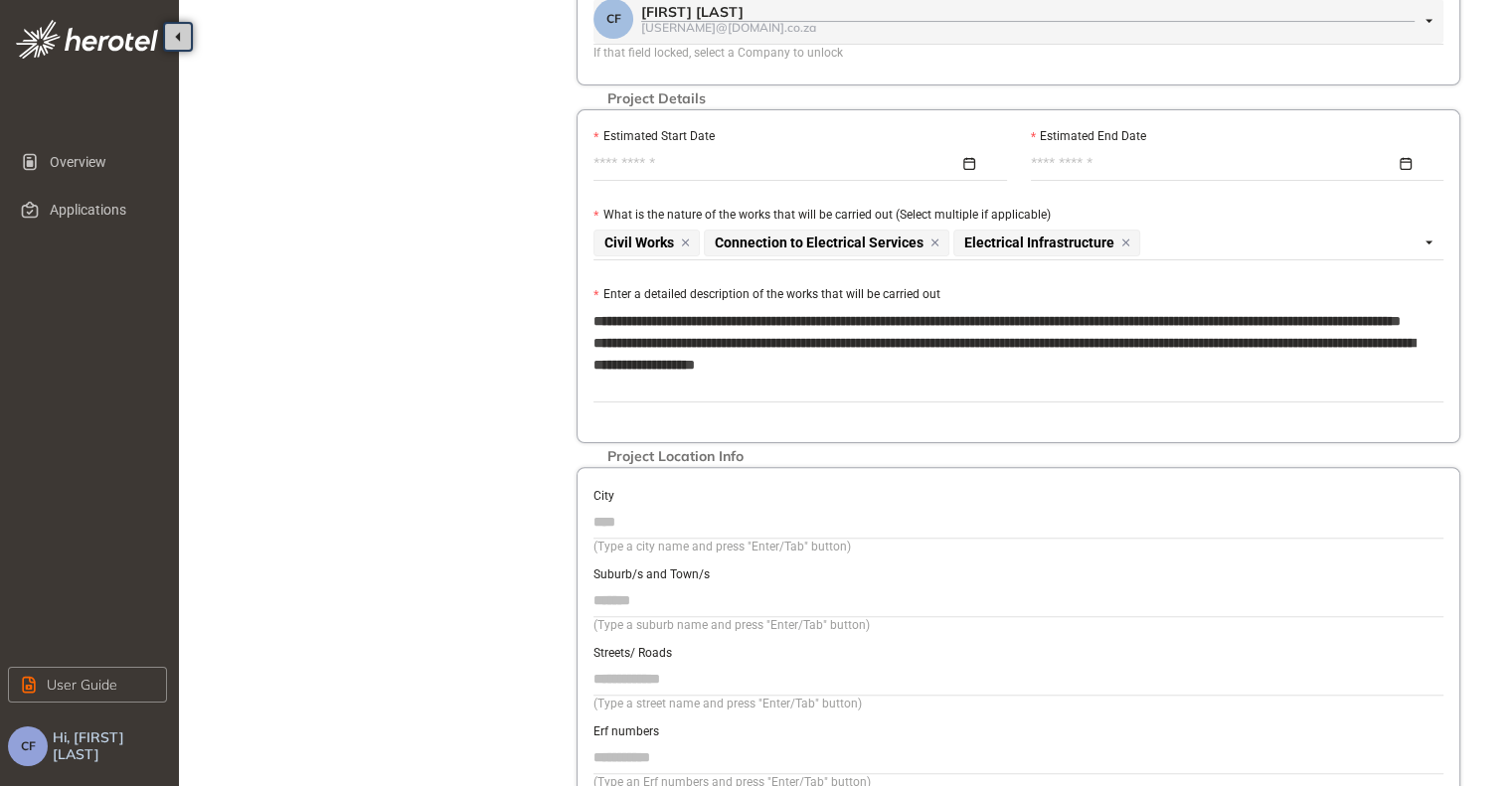 type on "**********" 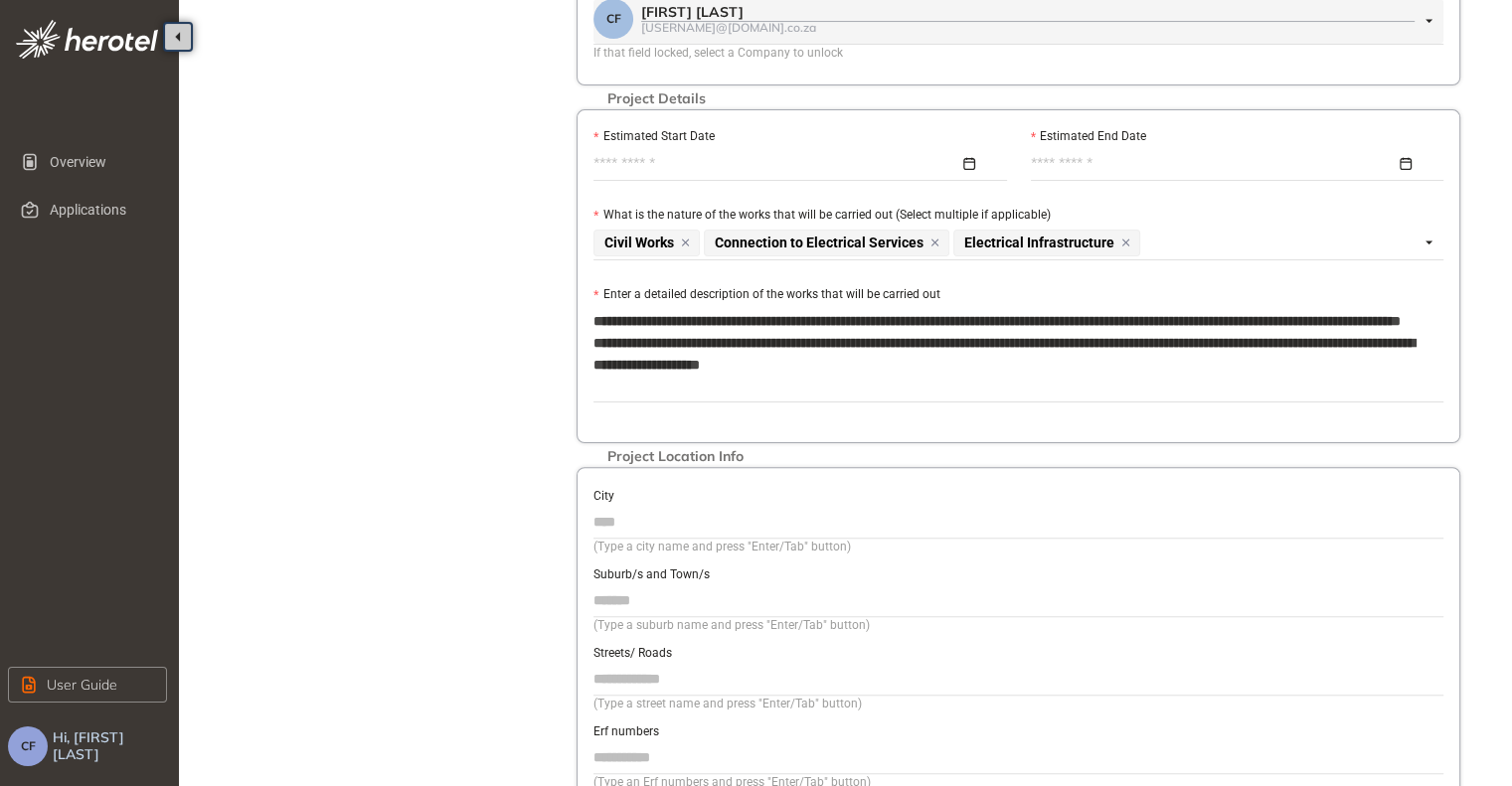 scroll, scrollTop: 647, scrollLeft: 0, axis: vertical 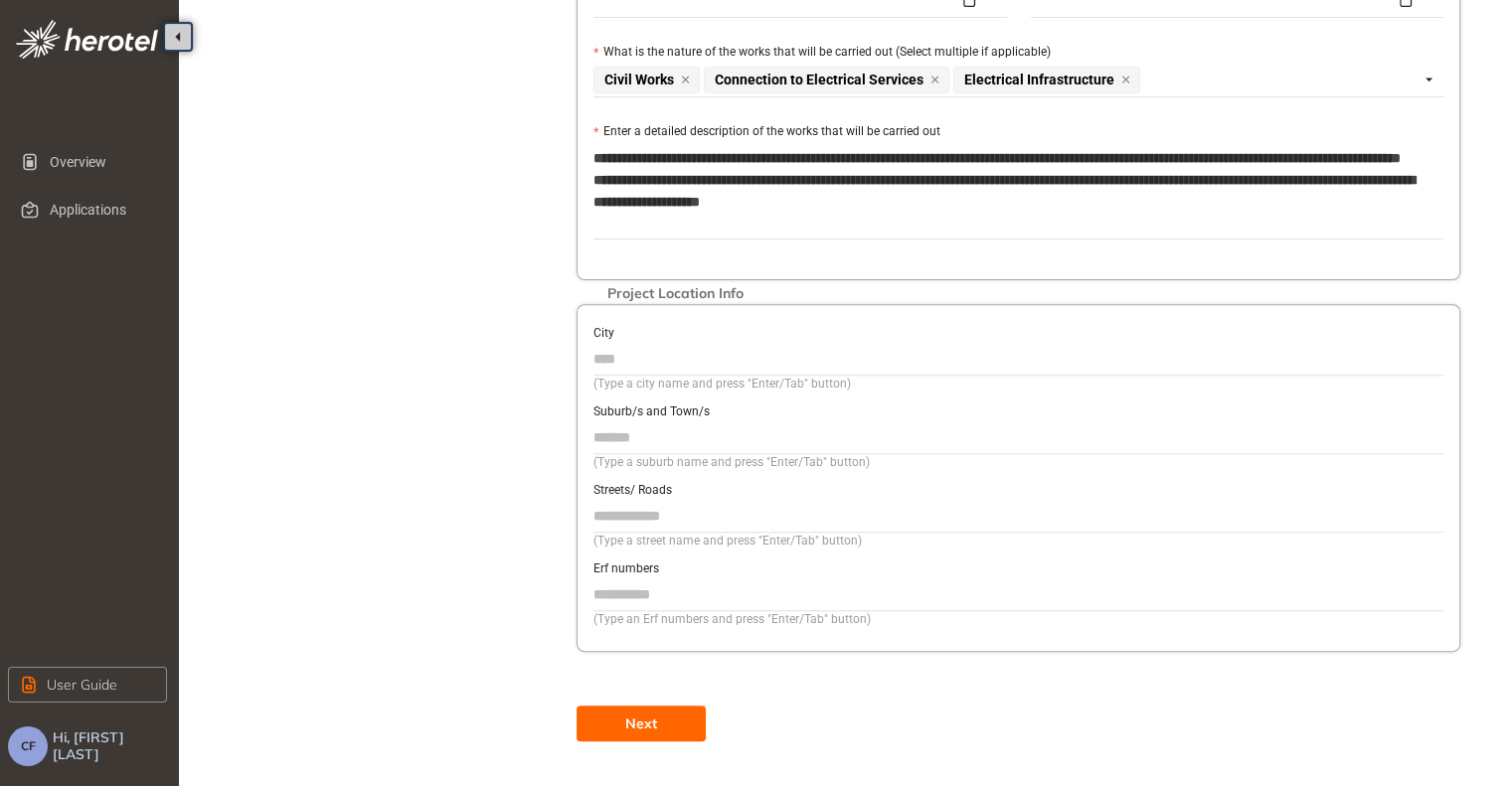 type on "**********" 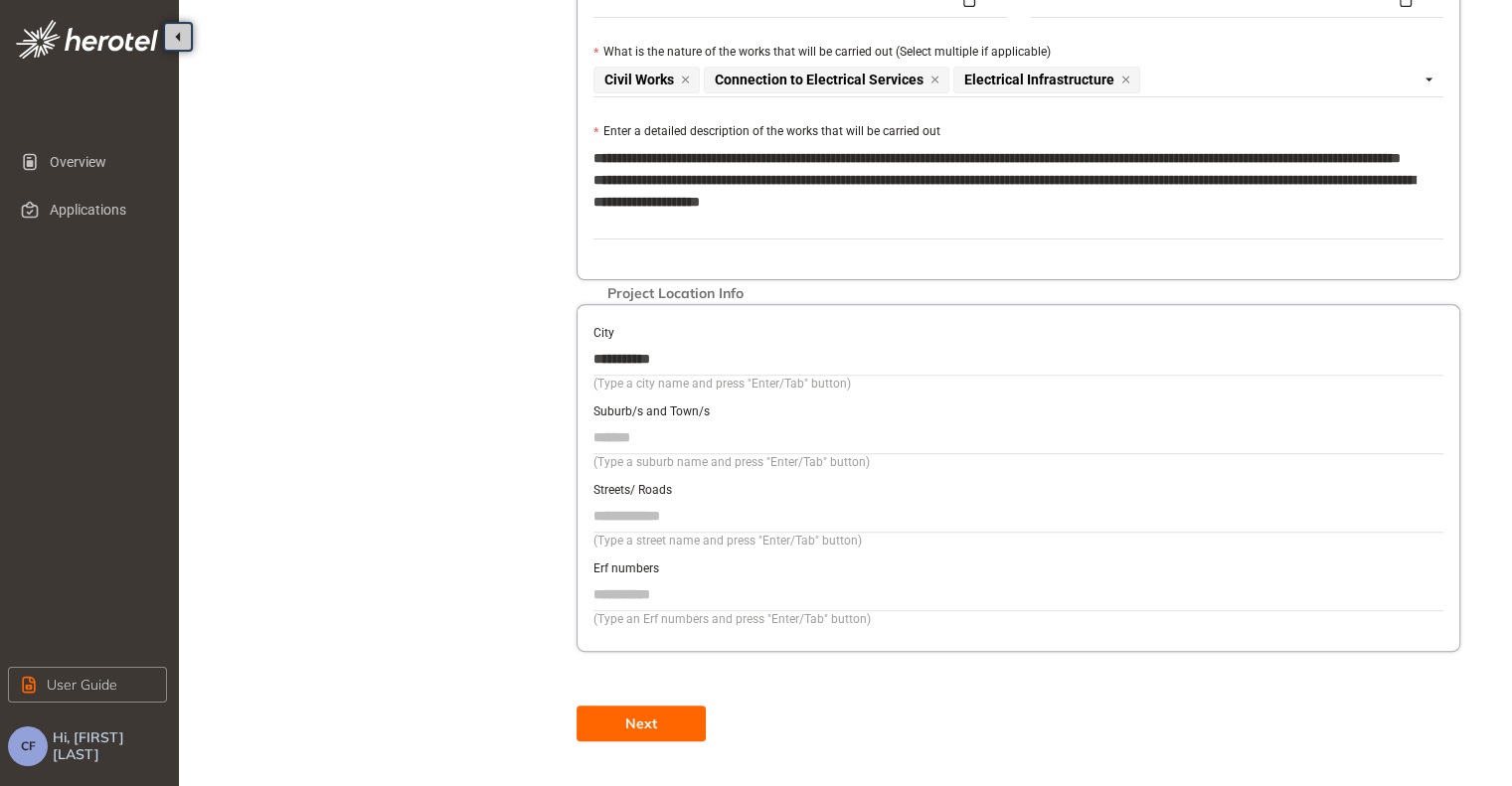type on "**********" 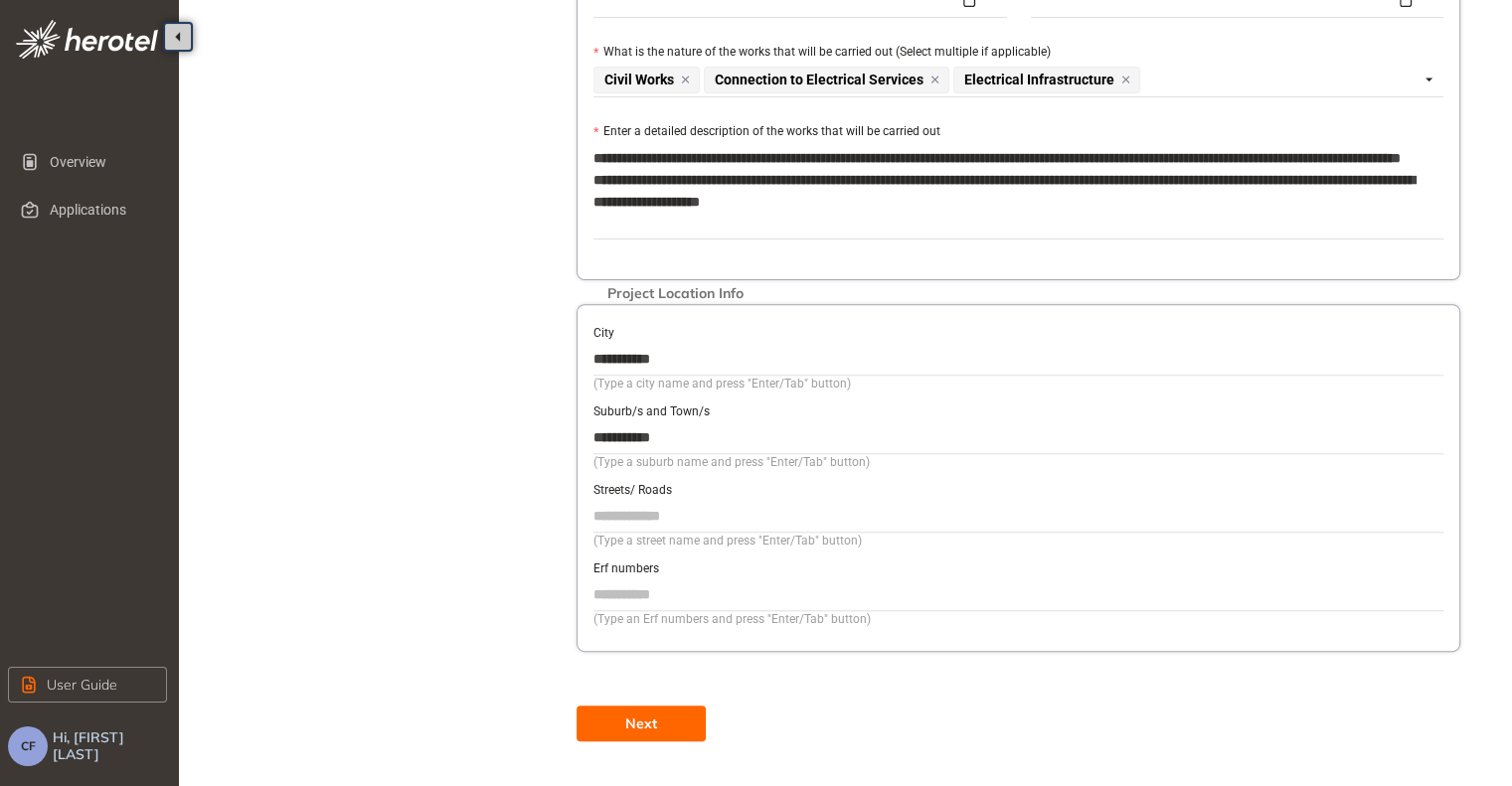 type on "**********" 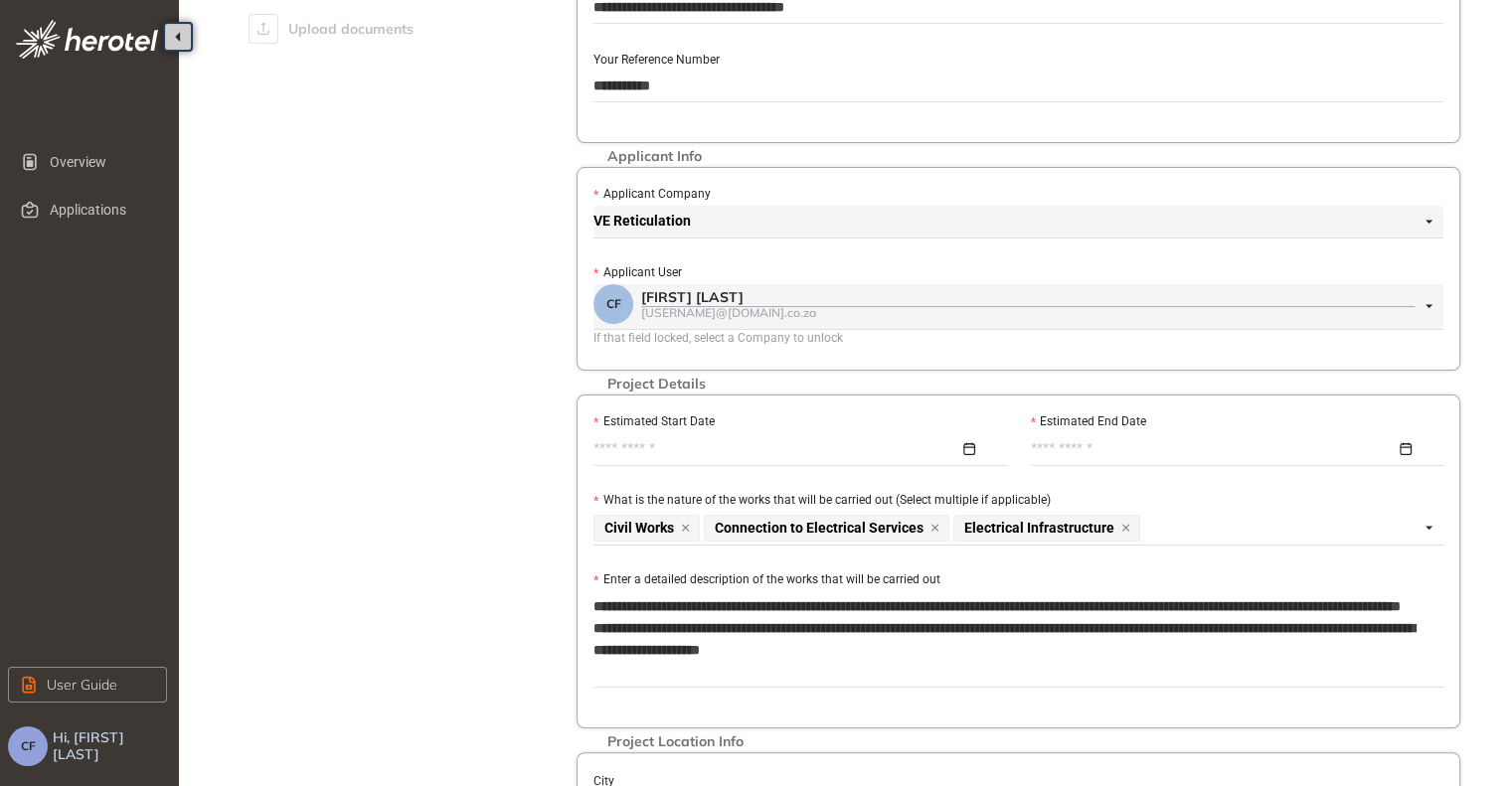 scroll, scrollTop: 298, scrollLeft: 0, axis: vertical 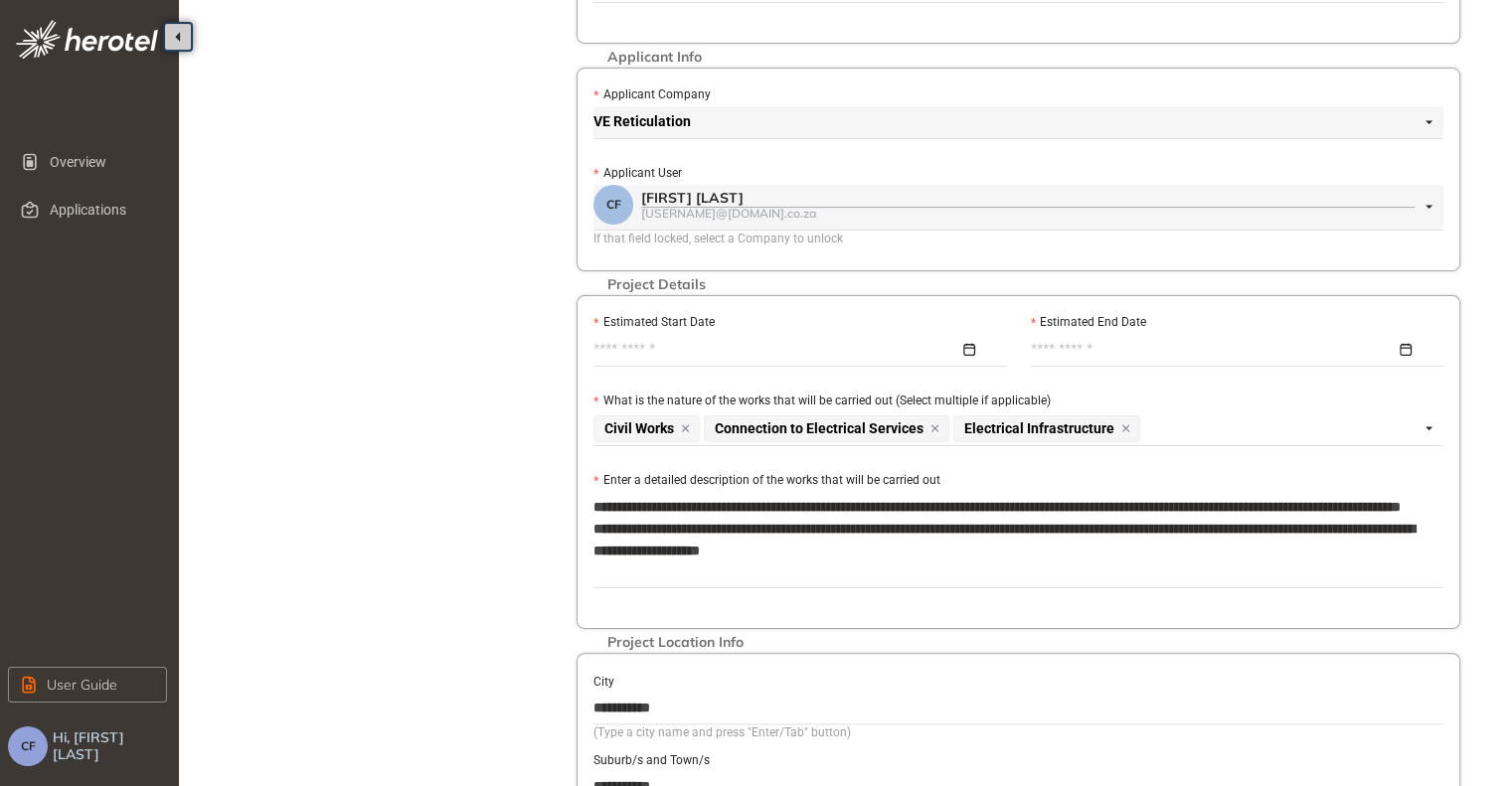 type on "**********" 